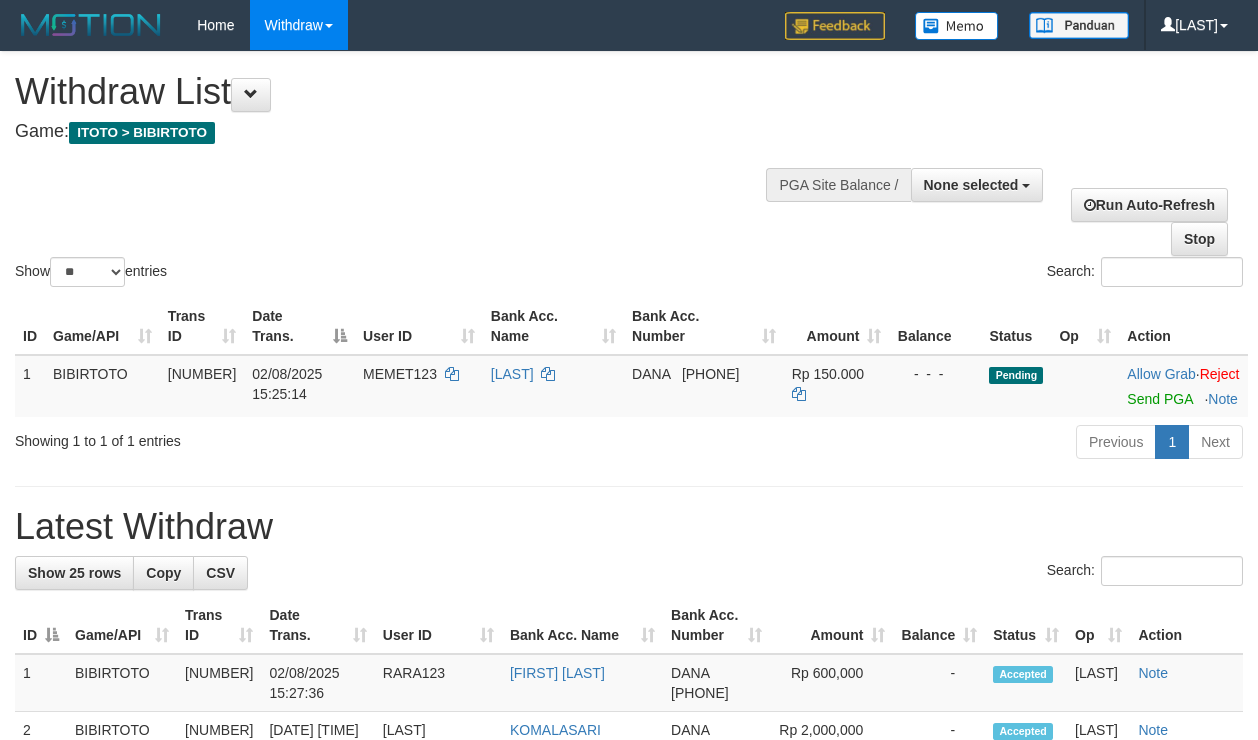 select 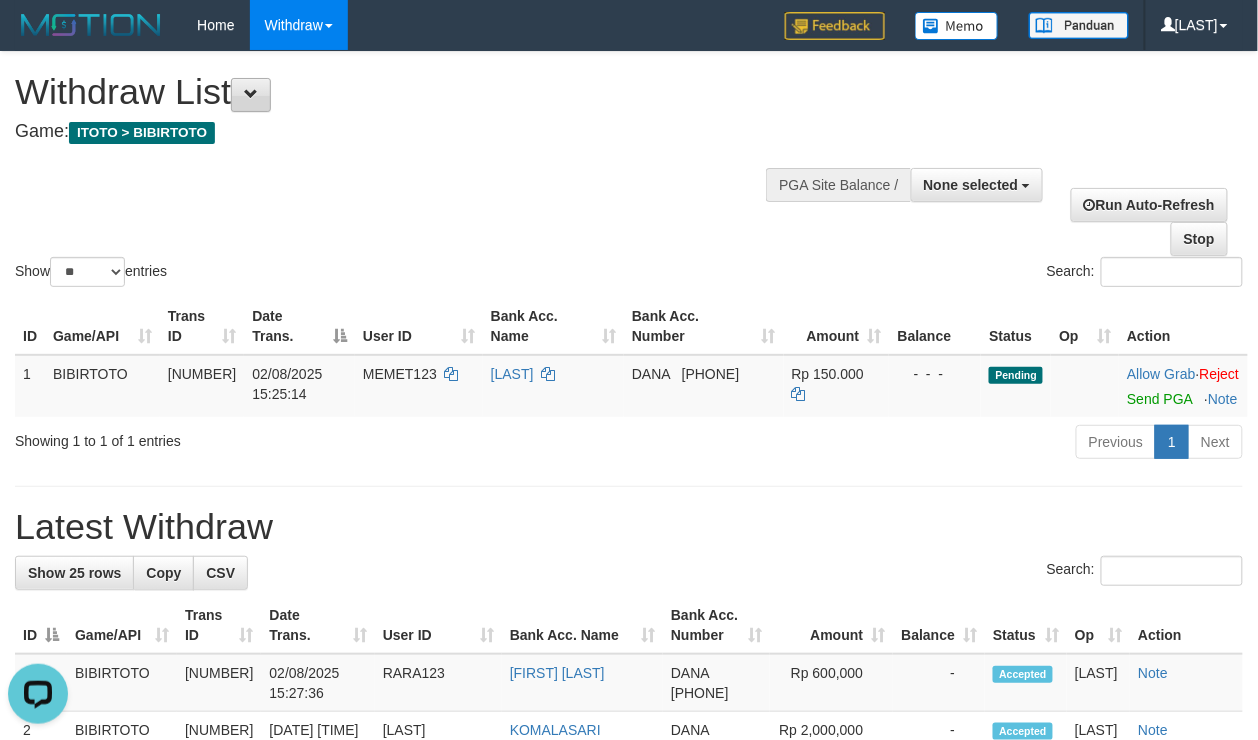 scroll, scrollTop: 0, scrollLeft: 0, axis: both 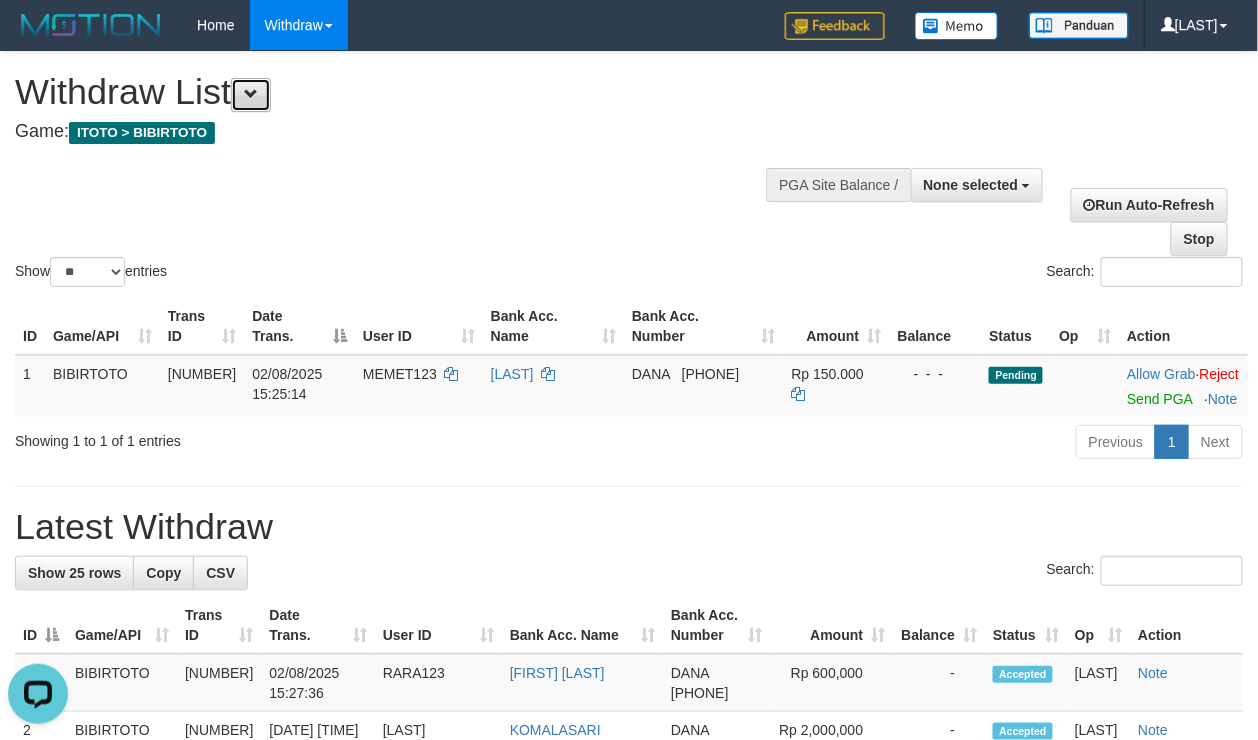 click at bounding box center (251, 94) 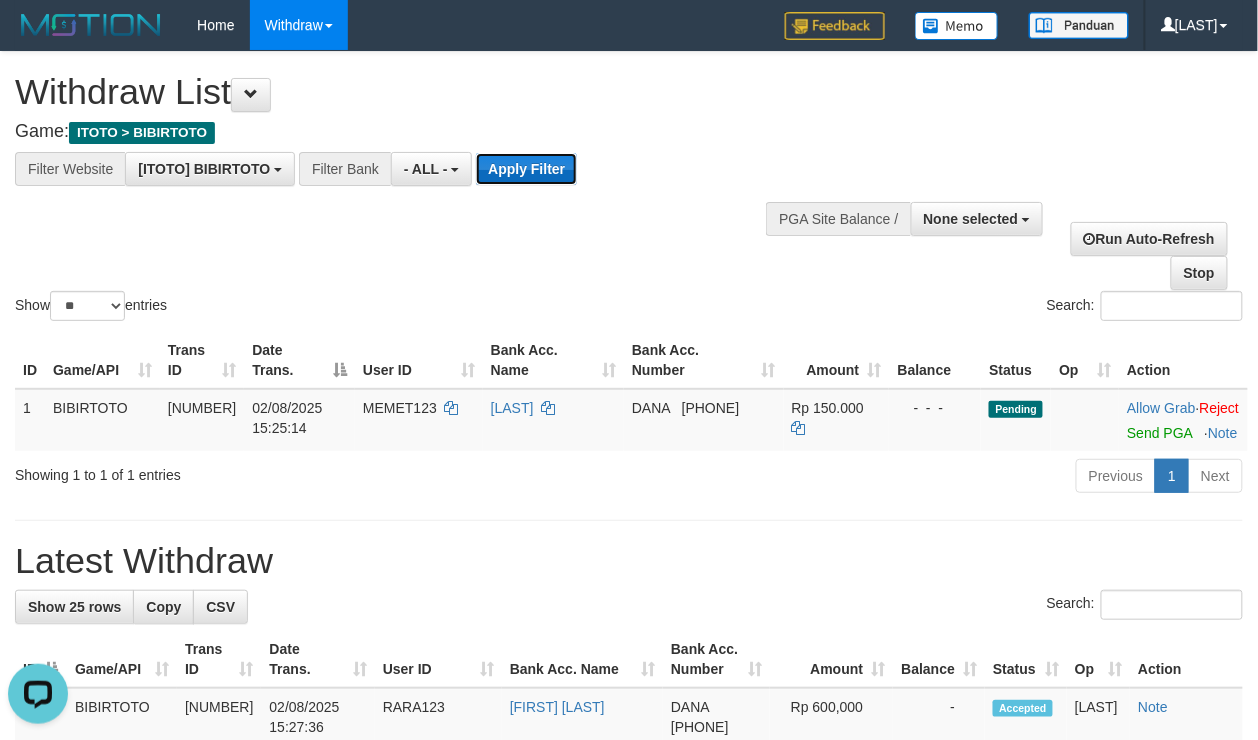 click on "Apply Filter" at bounding box center [526, 169] 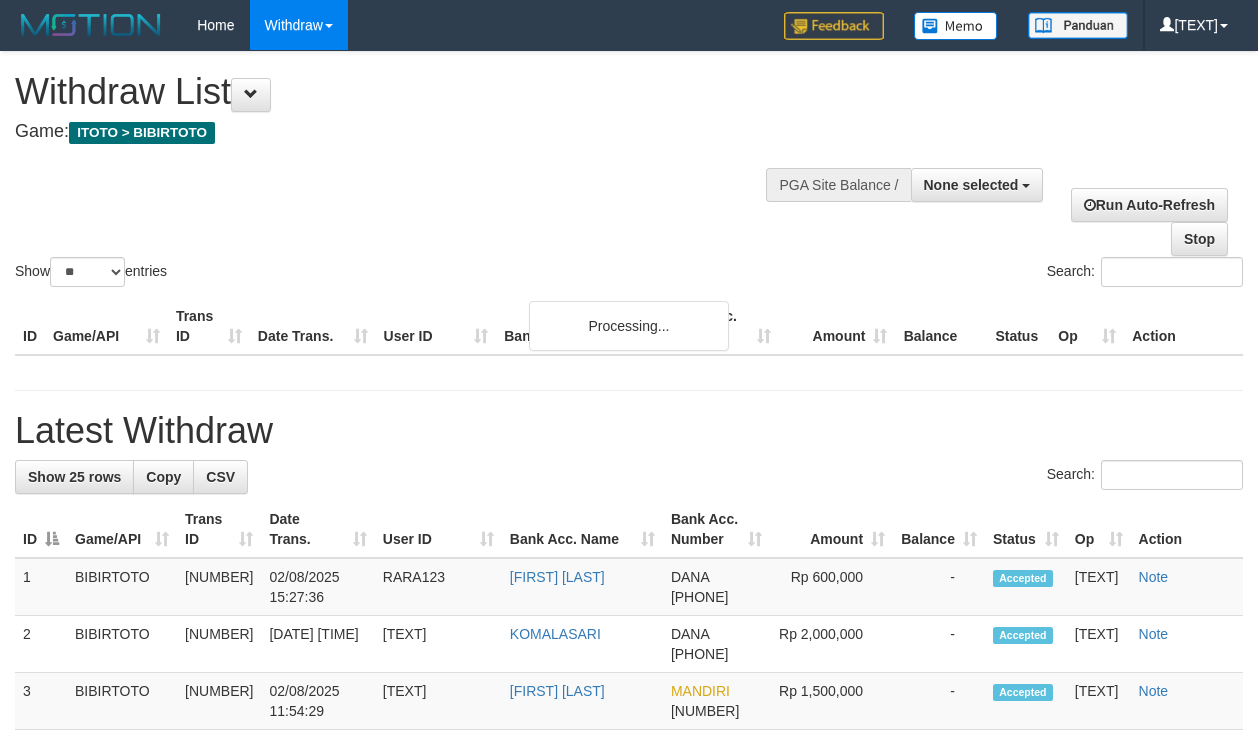 select 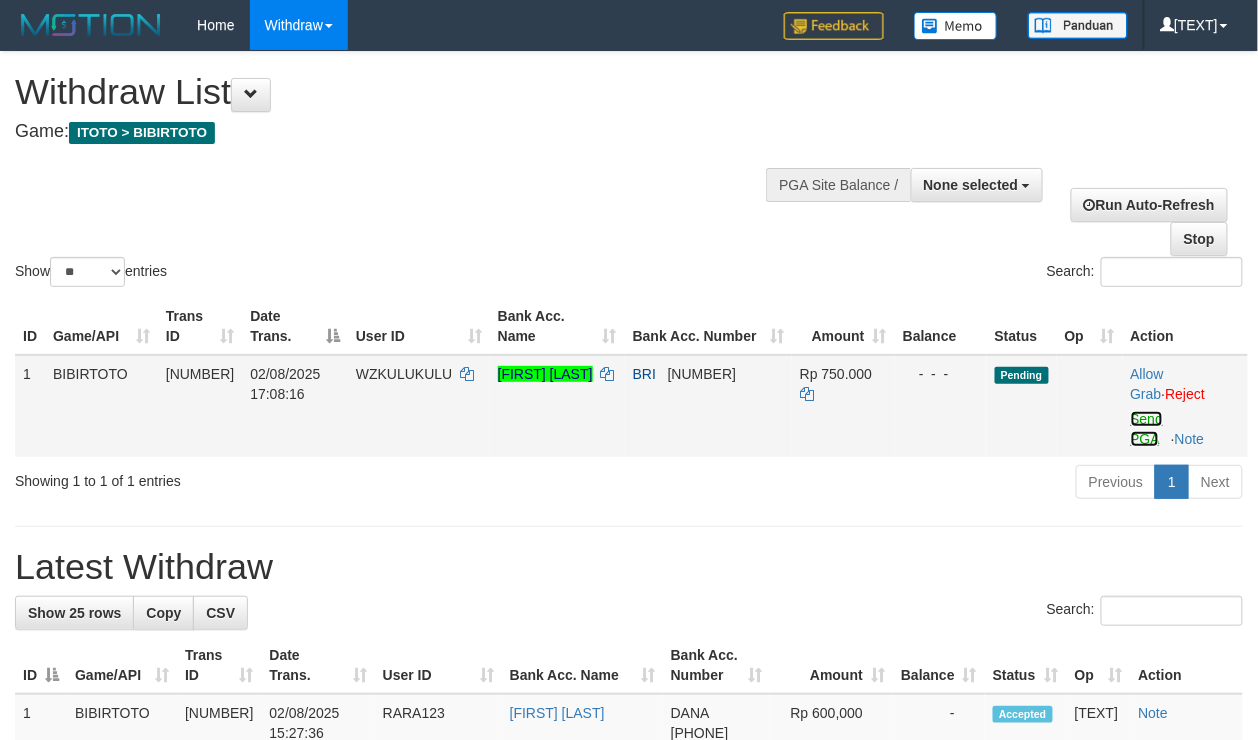 click on "Send PGA" at bounding box center [1147, 429] 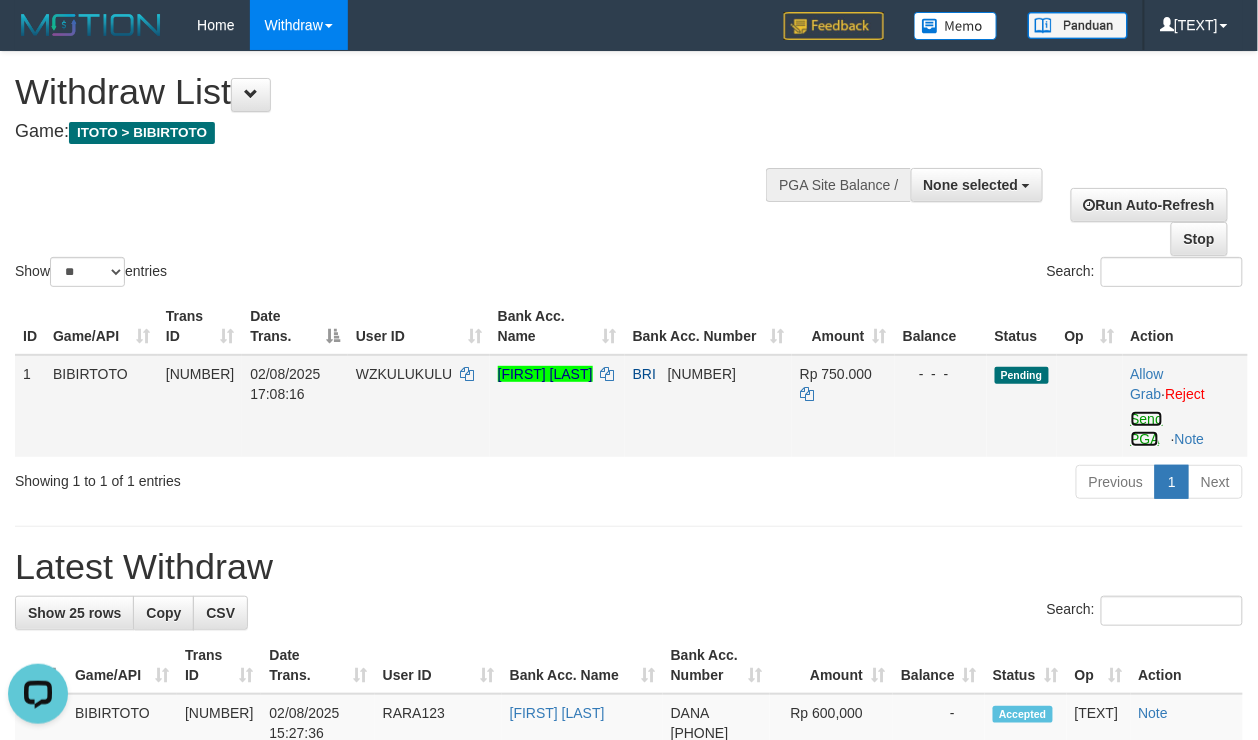 scroll, scrollTop: 0, scrollLeft: 0, axis: both 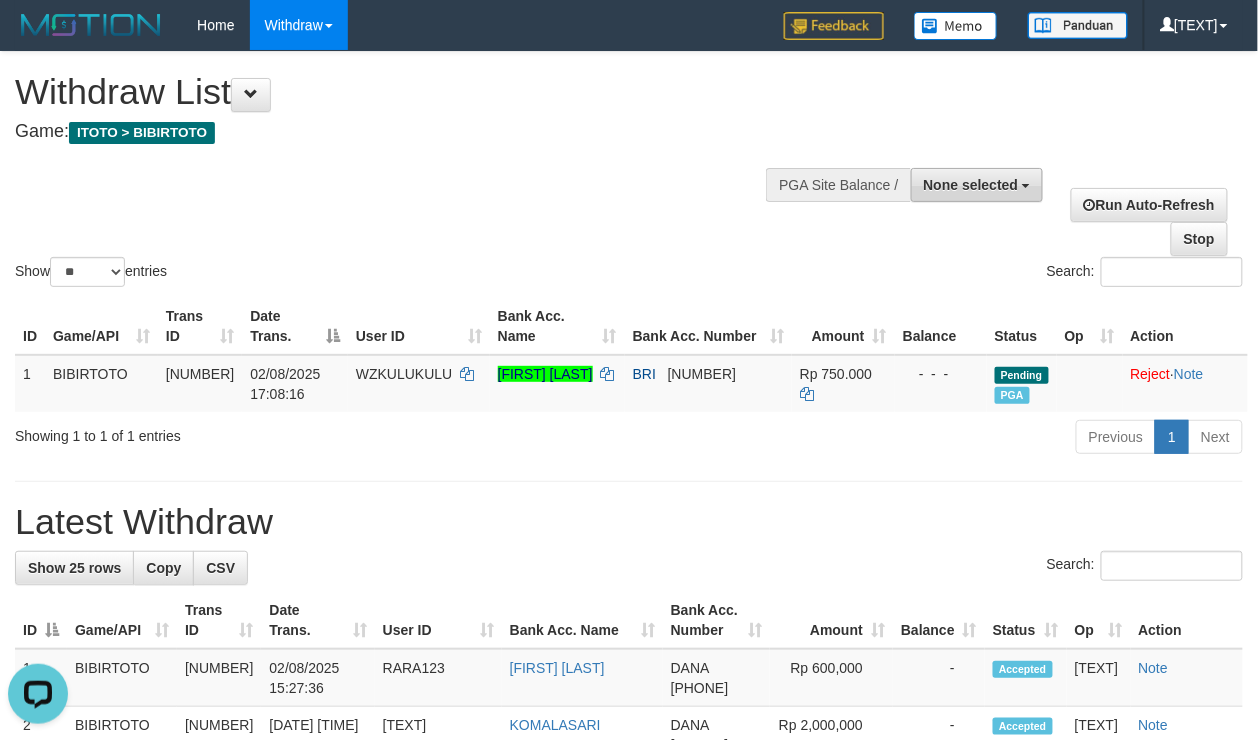 click on "None selected" at bounding box center [977, 185] 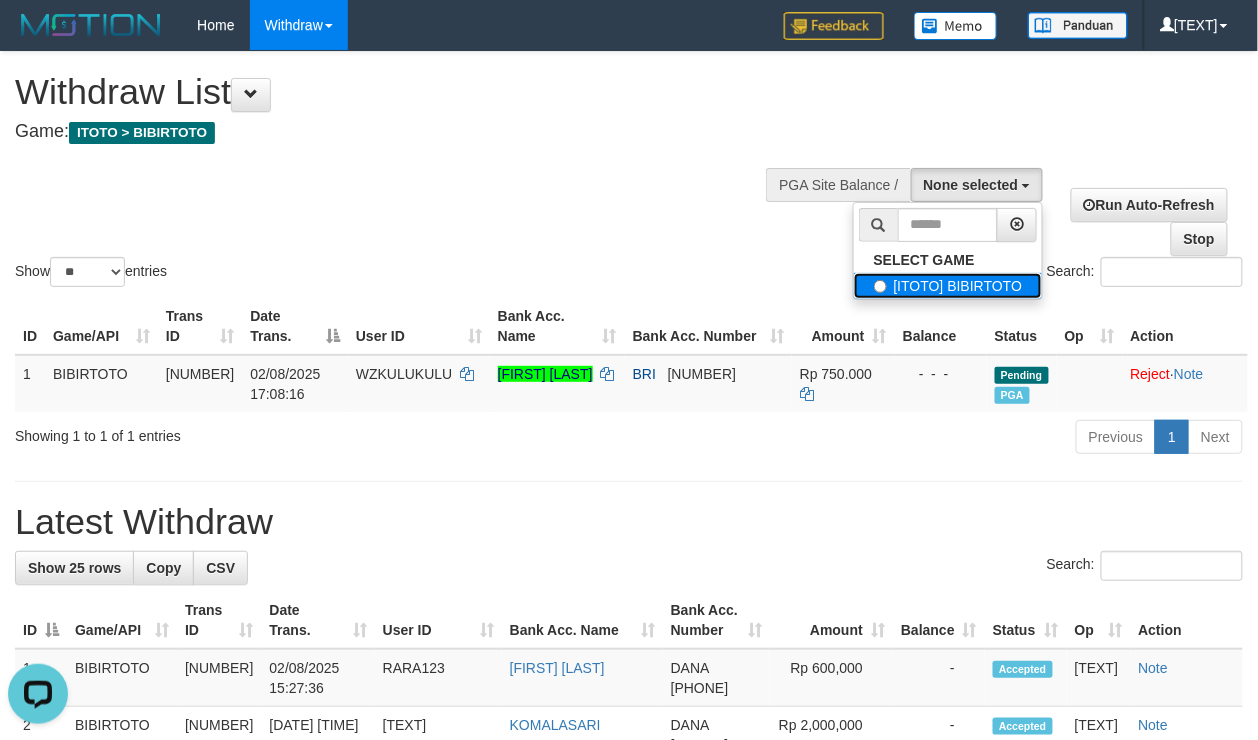 click on "[ITOTO] BIBIRTOTO" at bounding box center (948, 286) 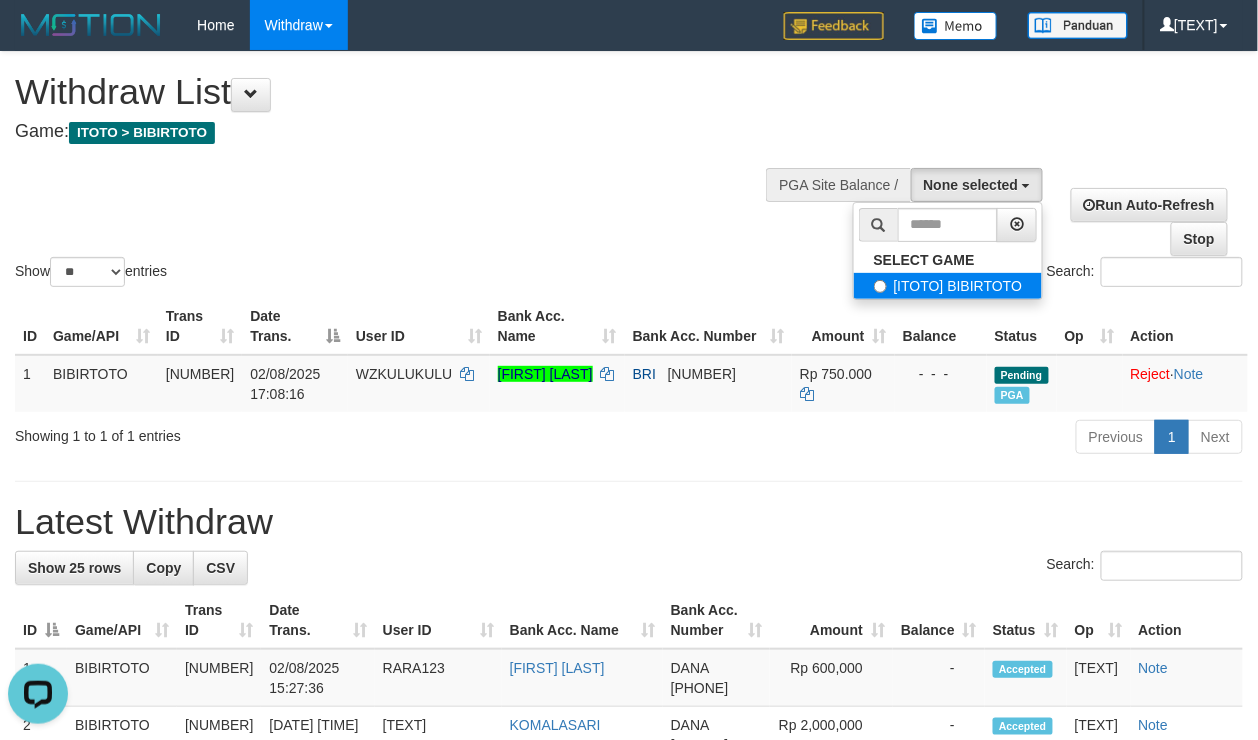 select on "****" 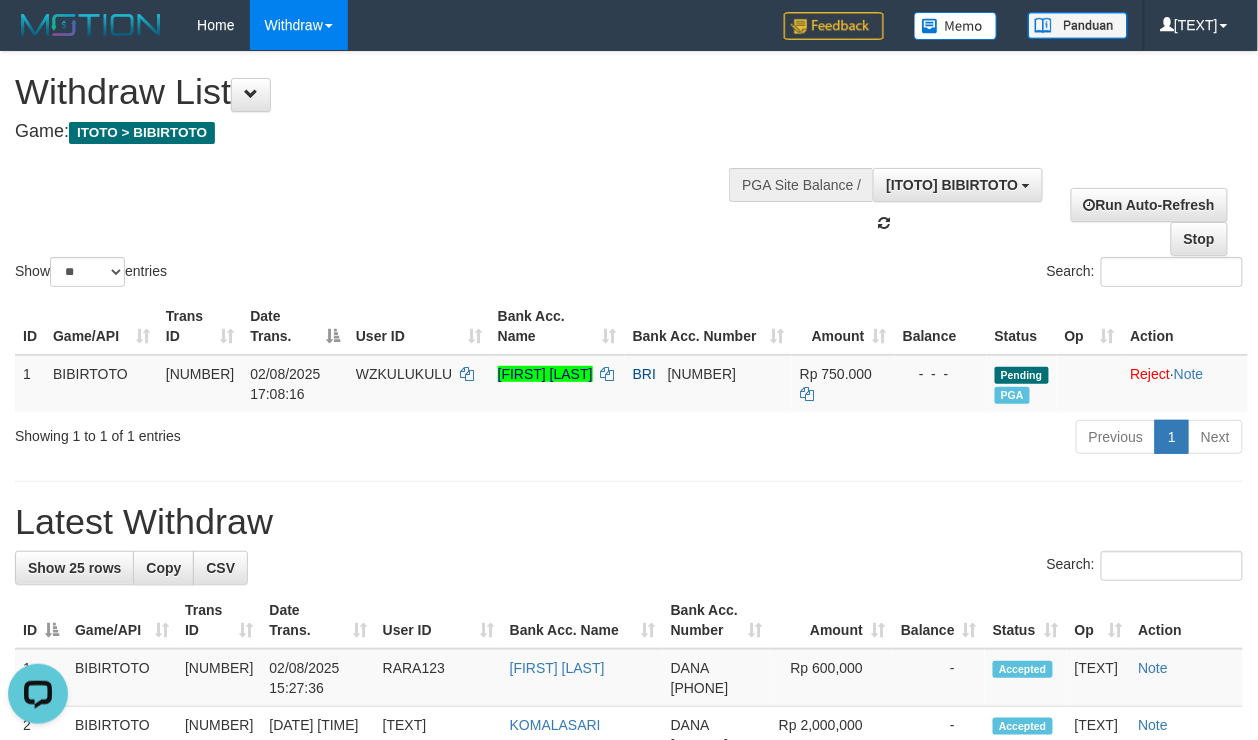 scroll, scrollTop: 17, scrollLeft: 0, axis: vertical 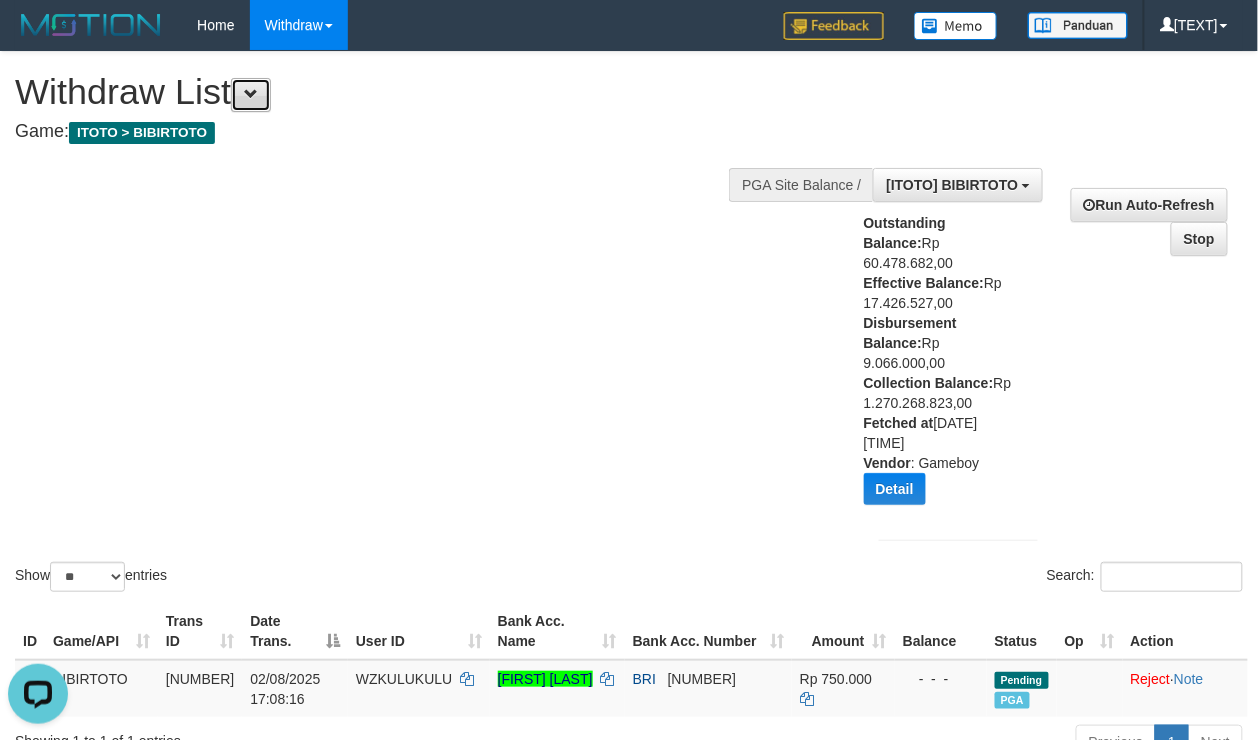 click at bounding box center [251, 95] 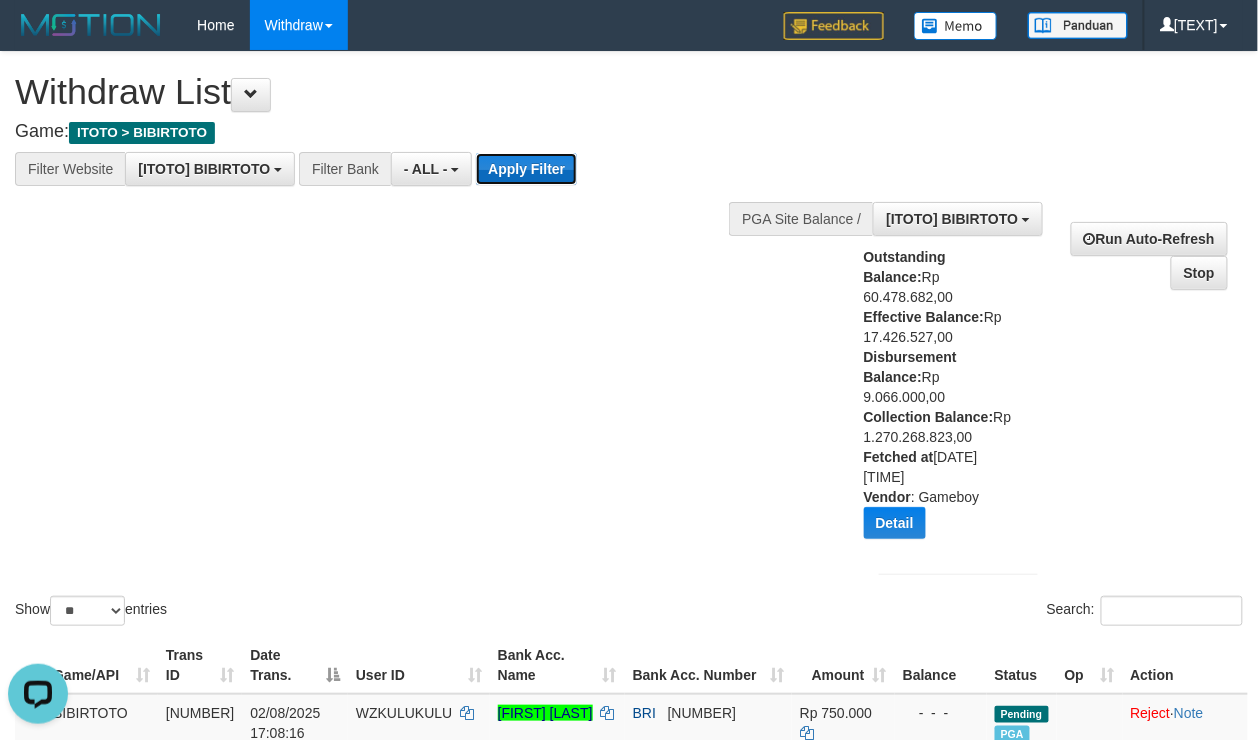 click on "Apply Filter" at bounding box center (526, 169) 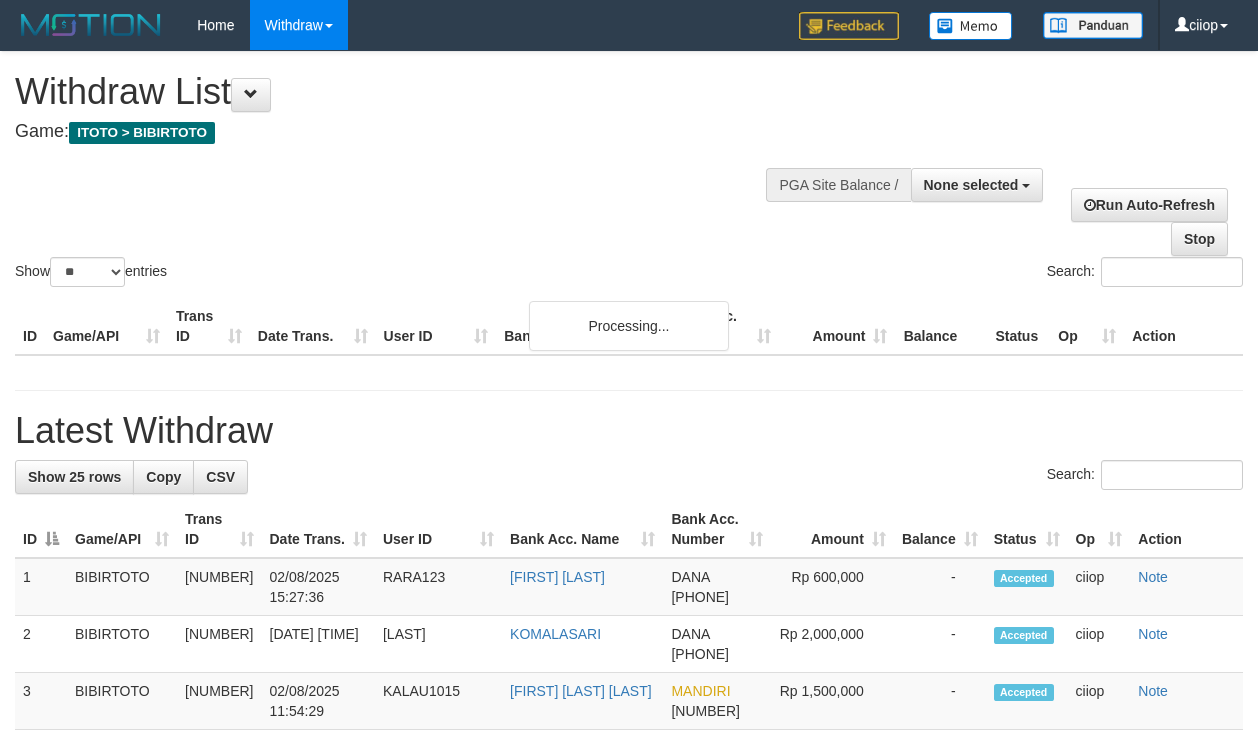 select 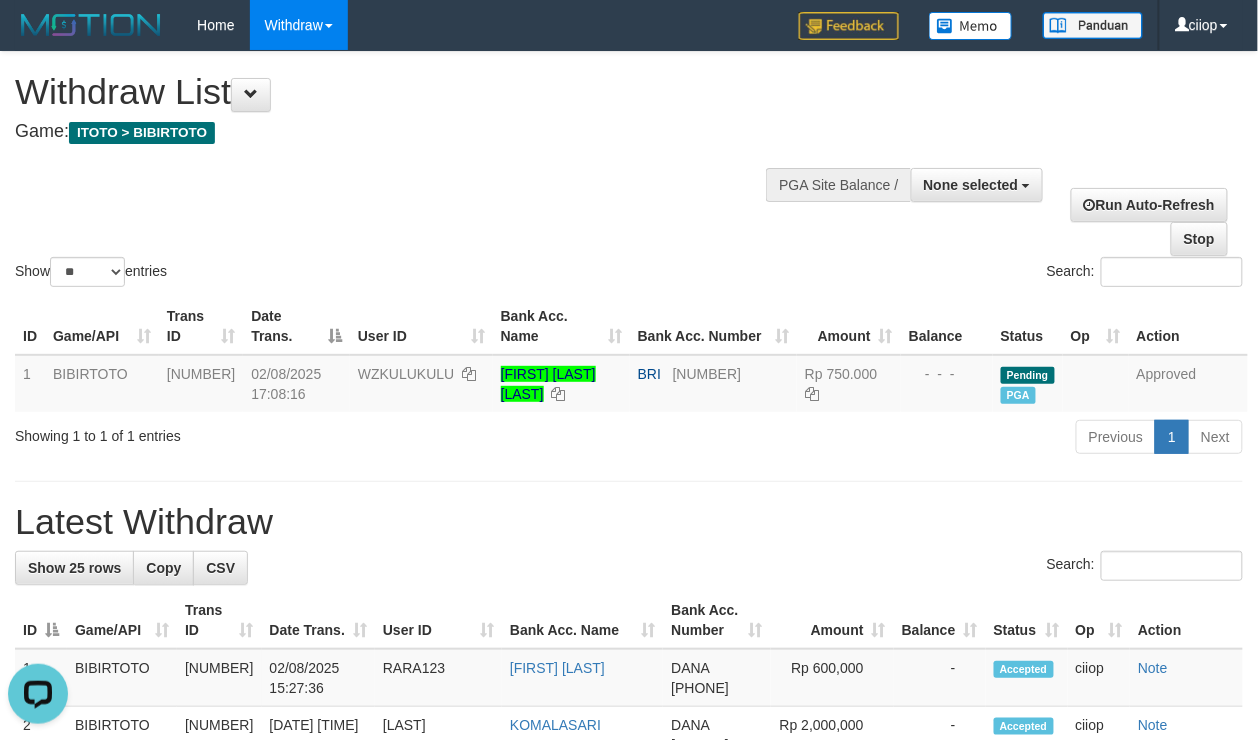 scroll, scrollTop: 0, scrollLeft: 0, axis: both 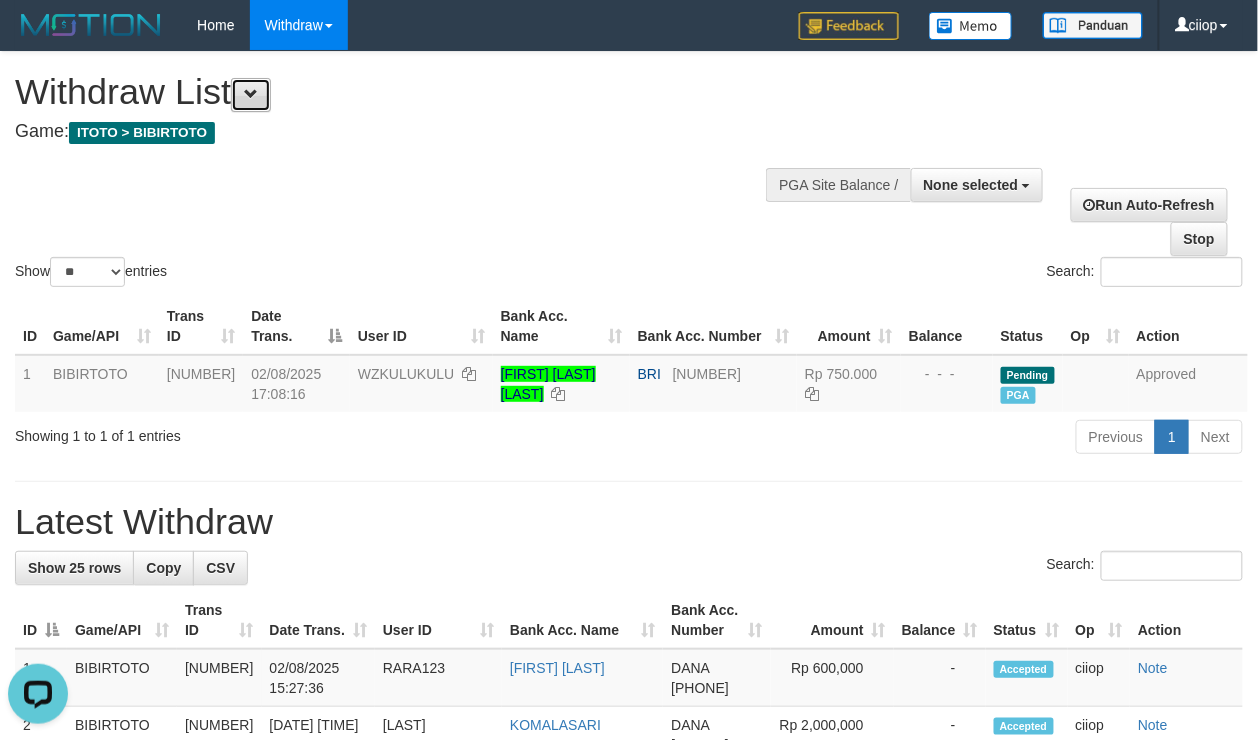 click at bounding box center [251, 95] 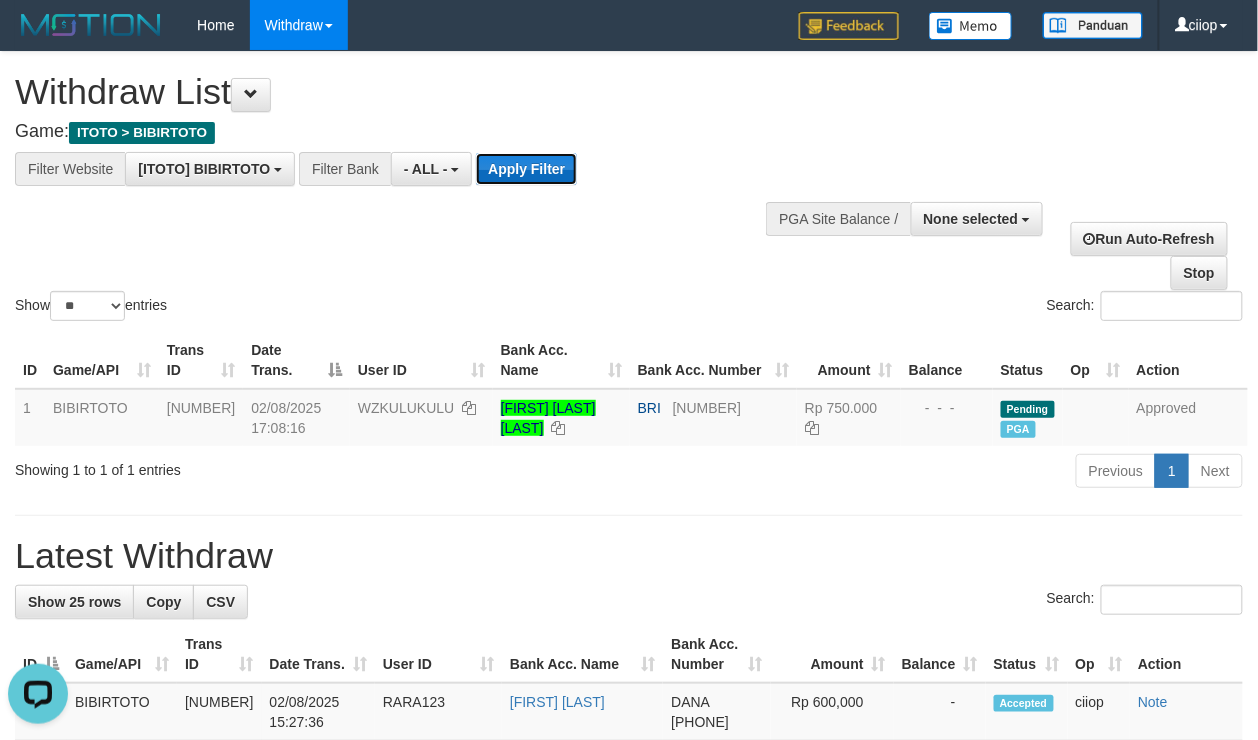 click on "Apply Filter" at bounding box center [526, 169] 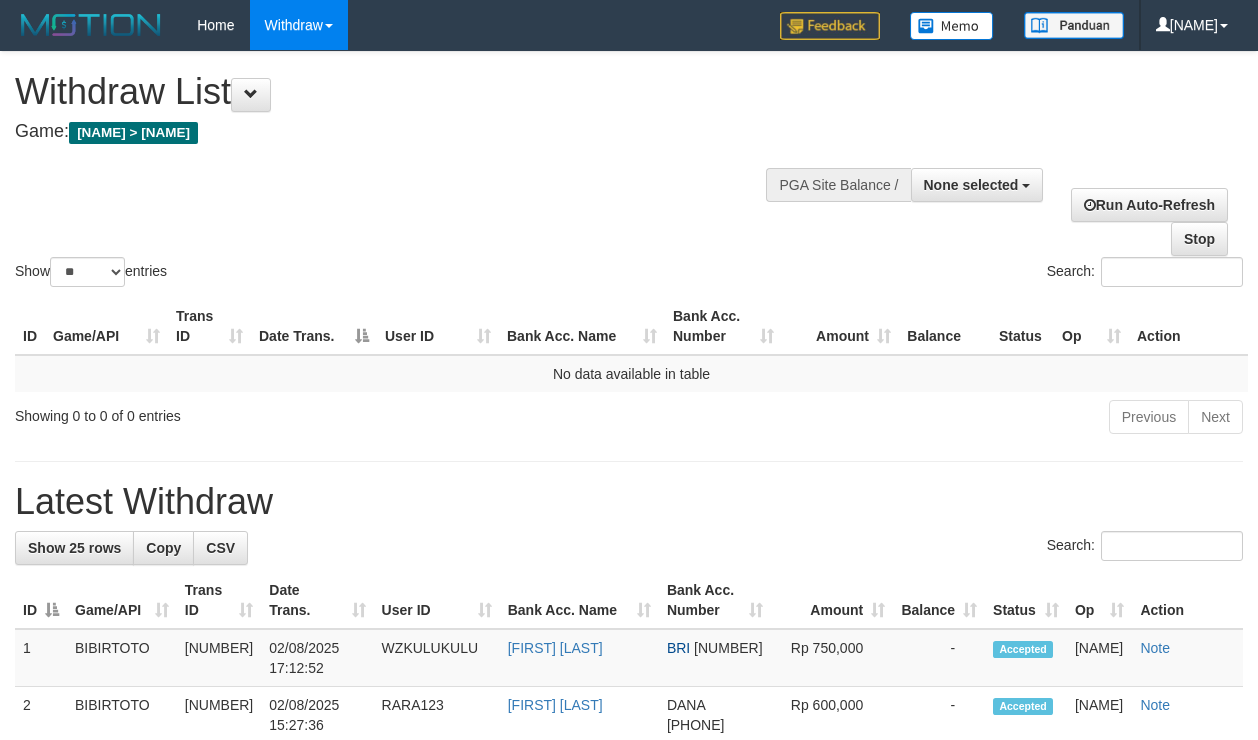 select 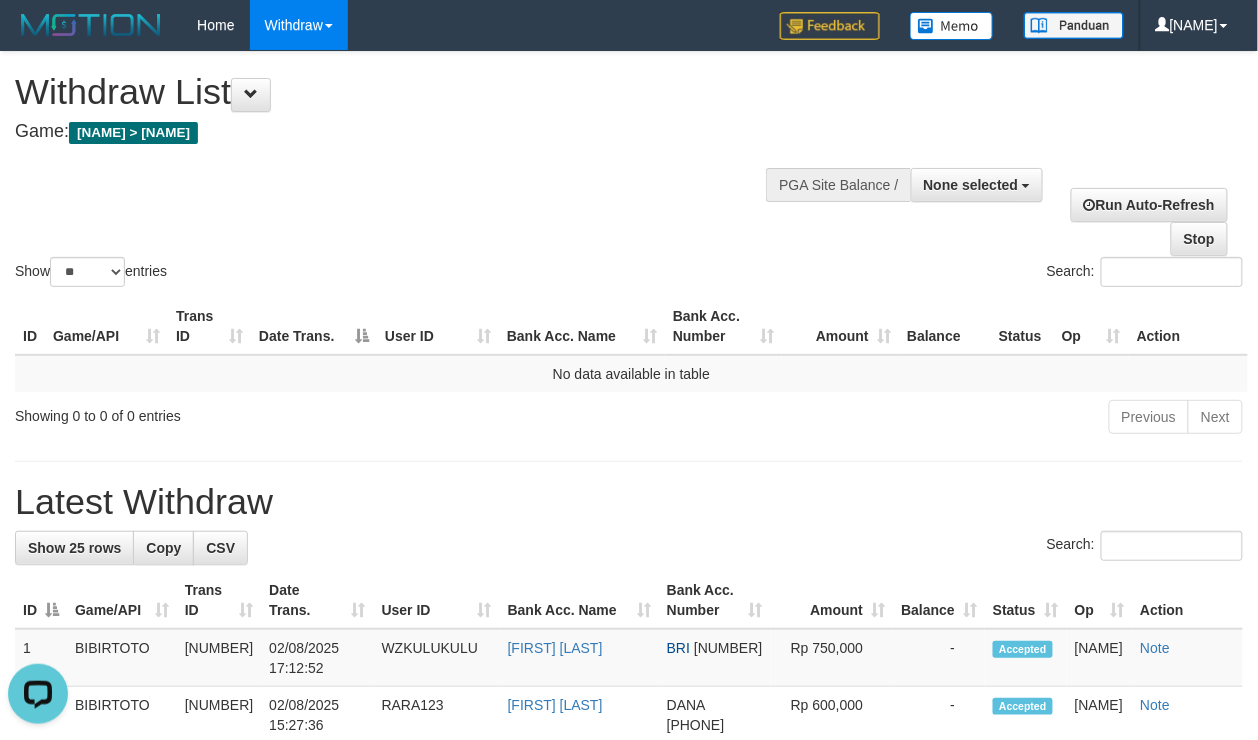 scroll, scrollTop: 0, scrollLeft: 0, axis: both 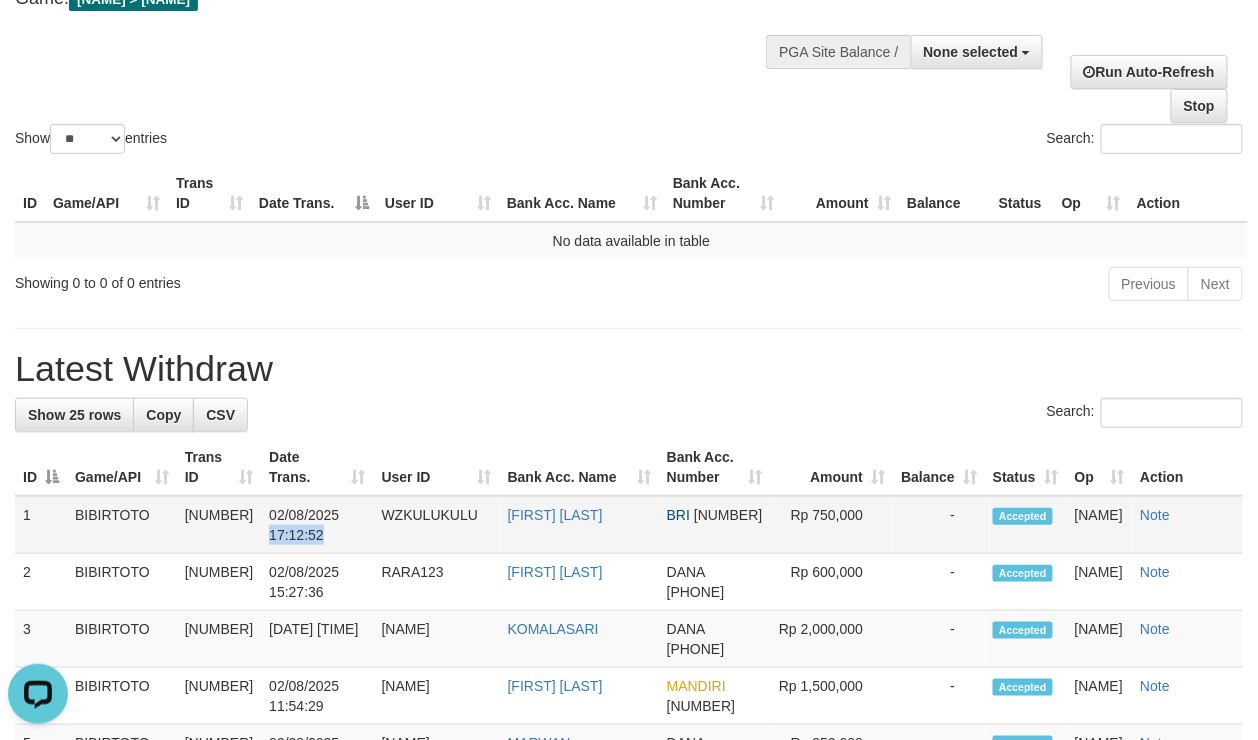 copy on "17:12:52" 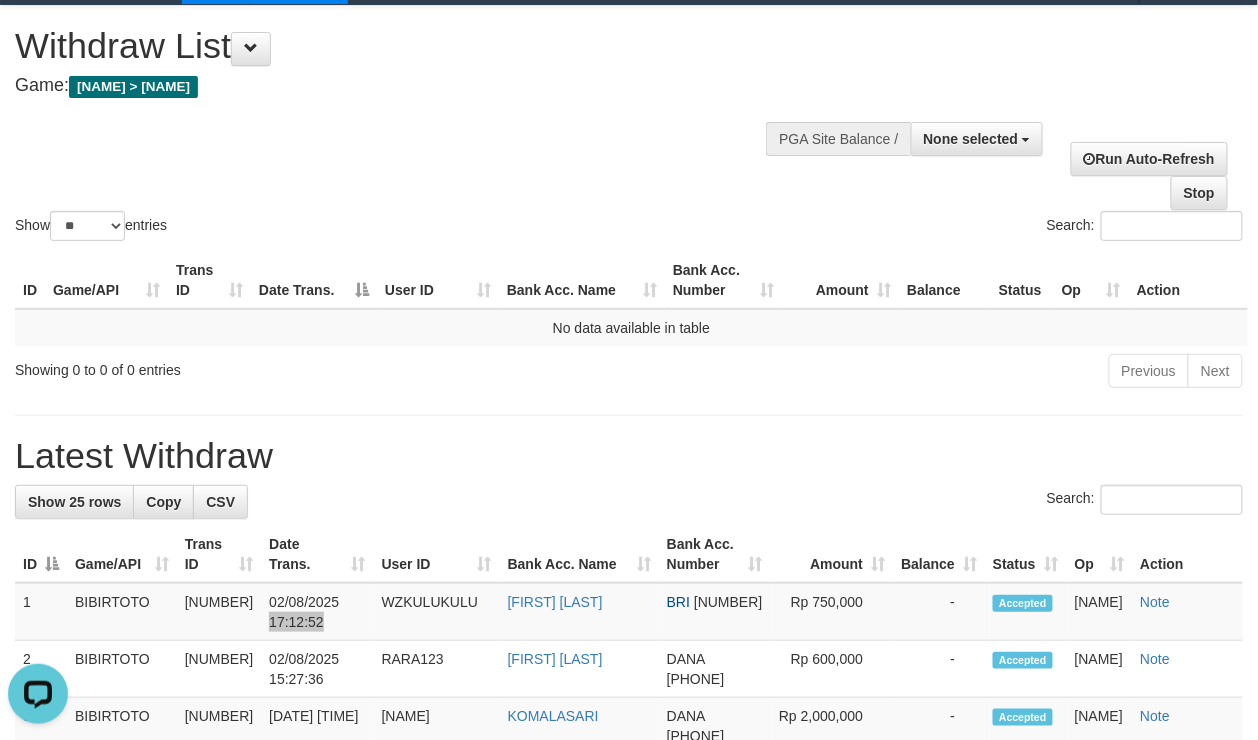 scroll, scrollTop: 0, scrollLeft: 0, axis: both 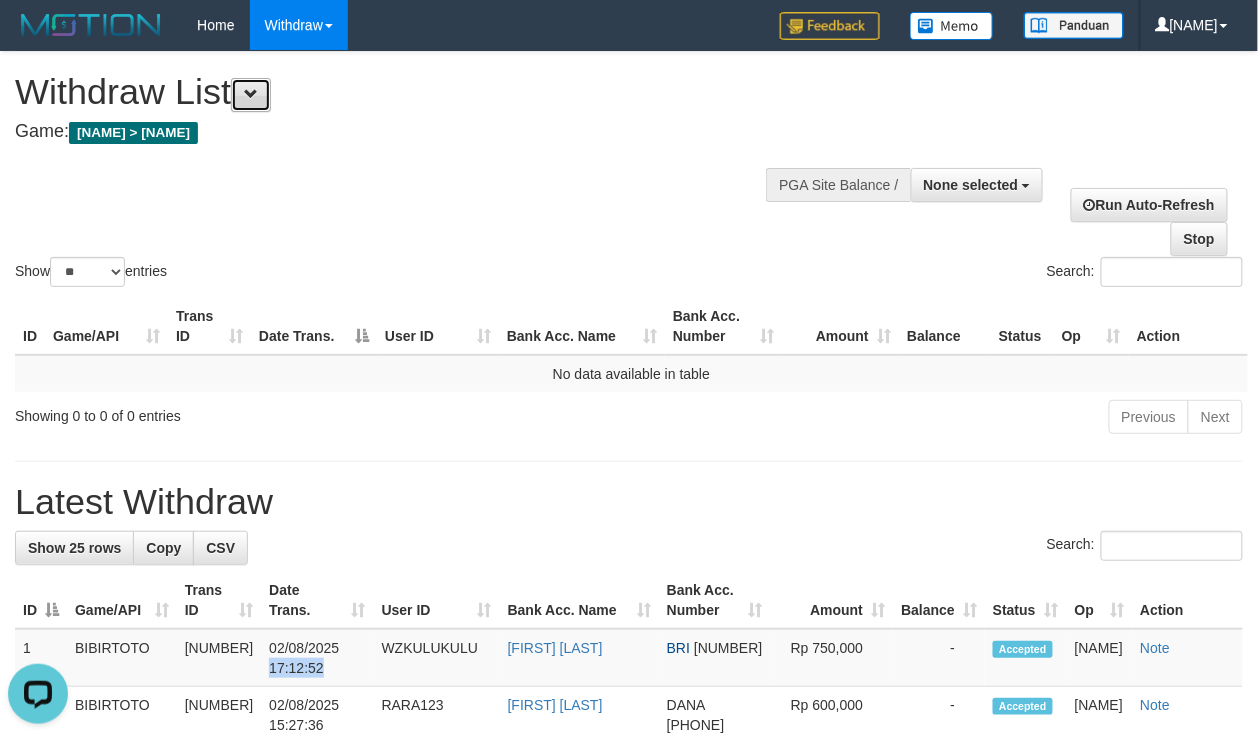 click at bounding box center [251, 95] 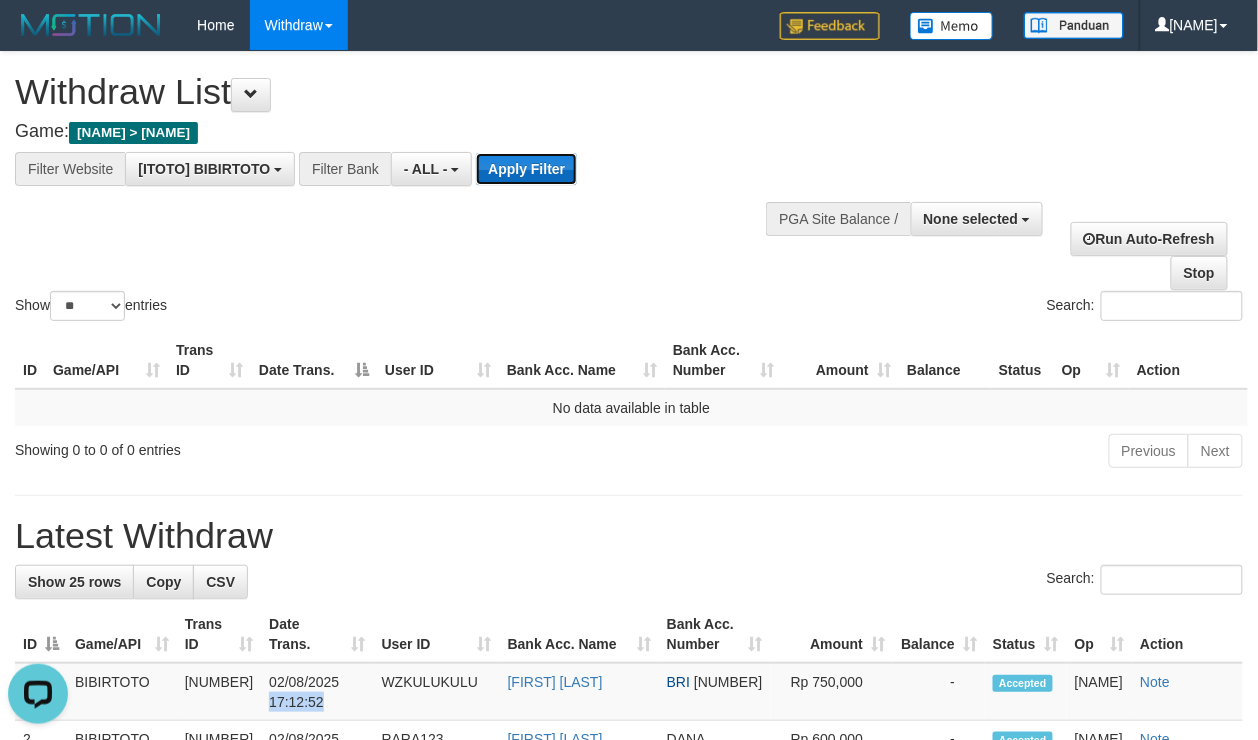 click on "Apply Filter" at bounding box center [526, 169] 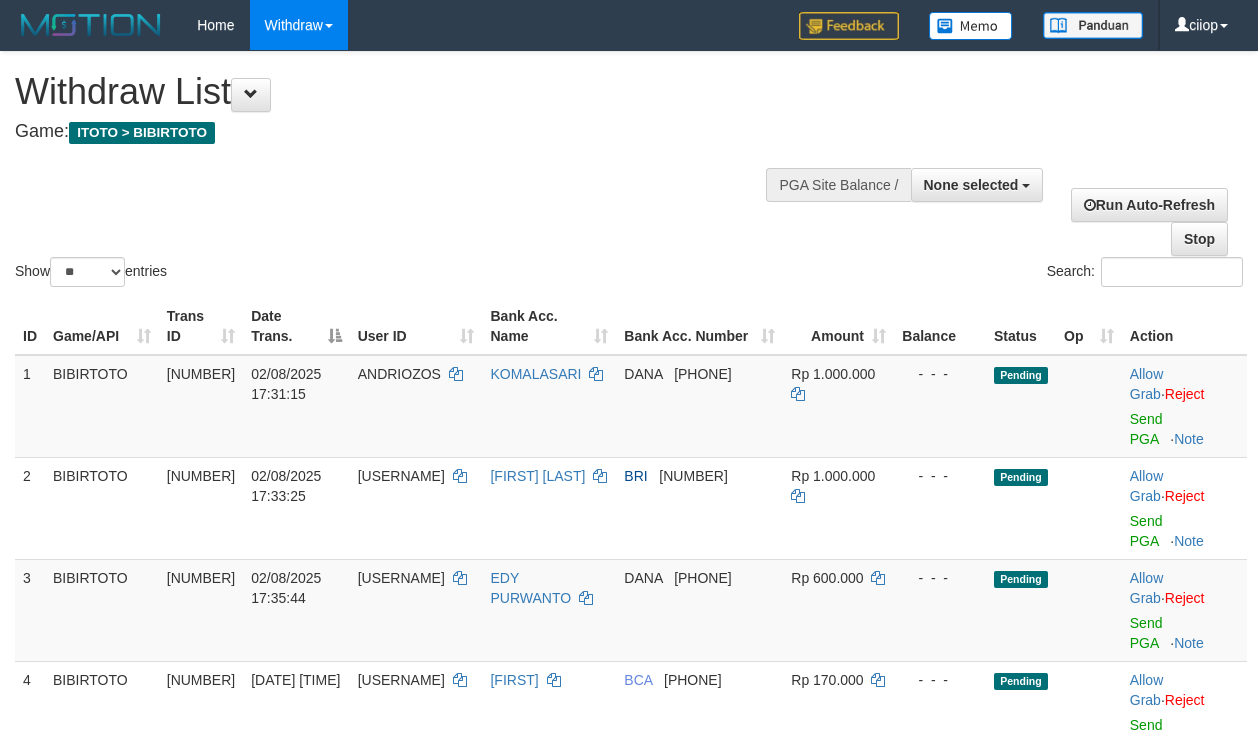 select 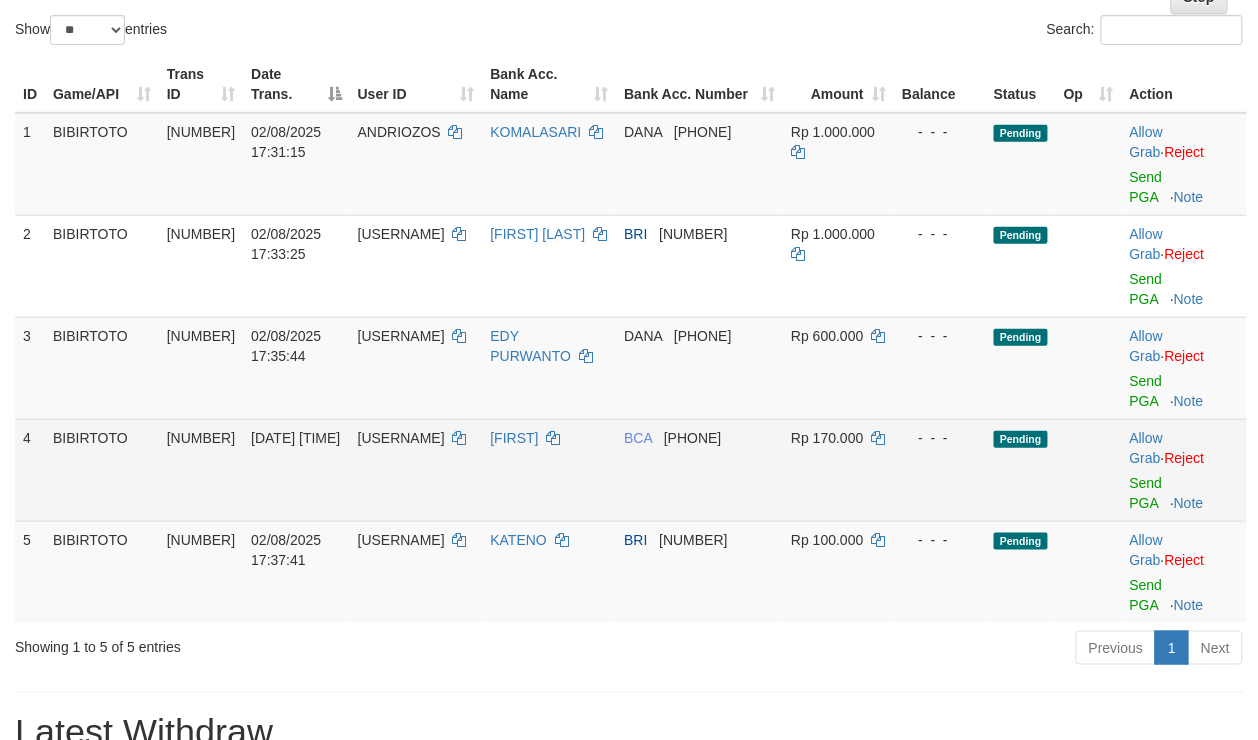 scroll, scrollTop: 266, scrollLeft: 0, axis: vertical 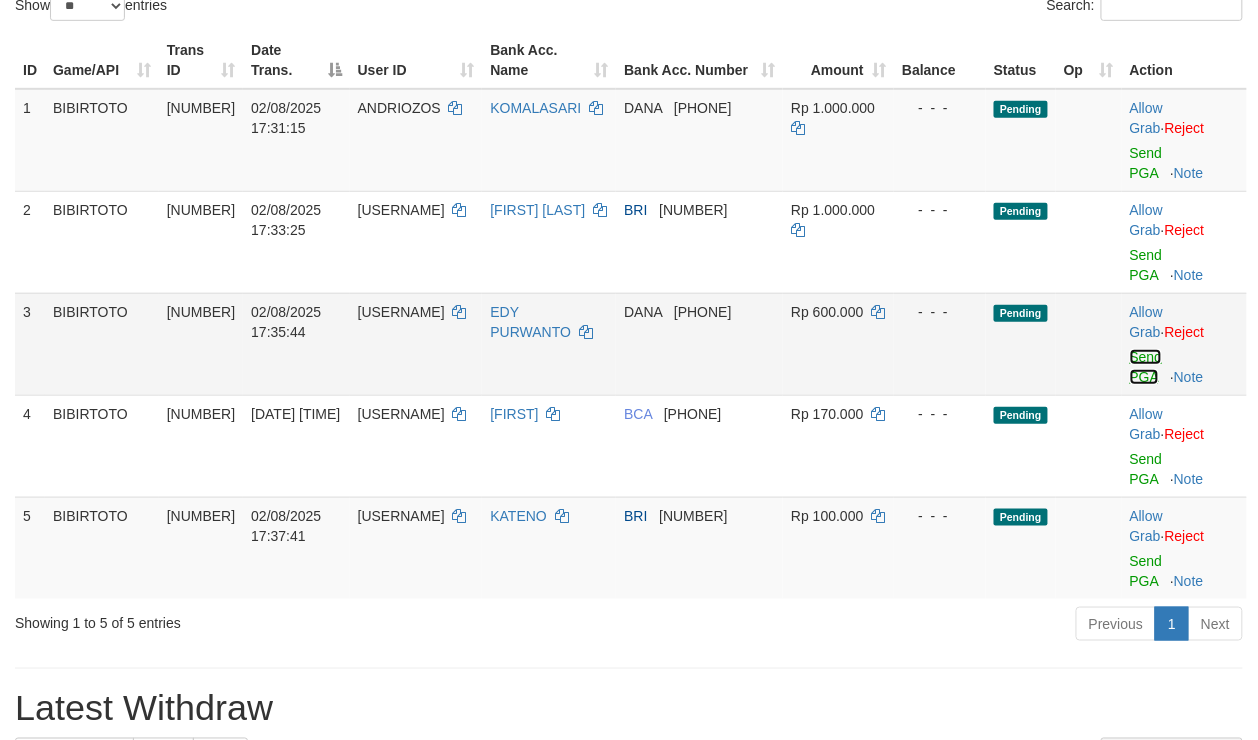 click on "Send PGA" at bounding box center (1146, 367) 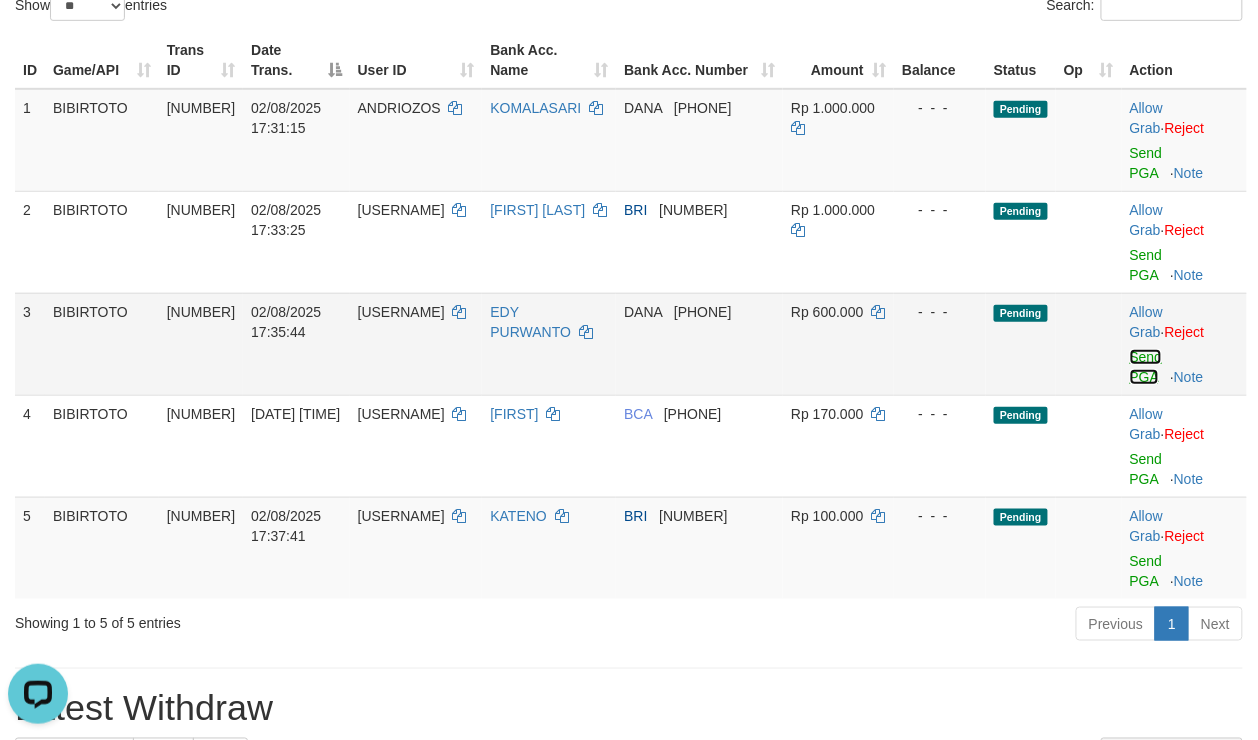 scroll, scrollTop: 0, scrollLeft: 0, axis: both 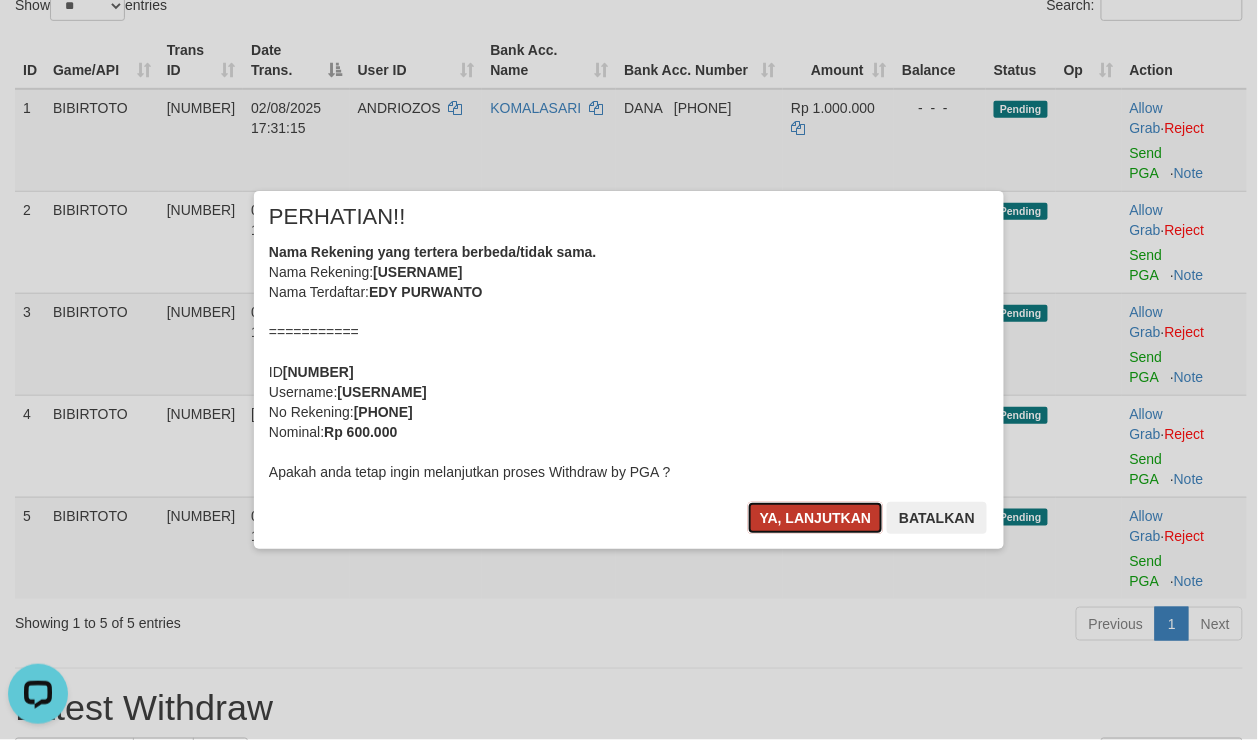 click on "Ya, lanjutkan" at bounding box center (816, 518) 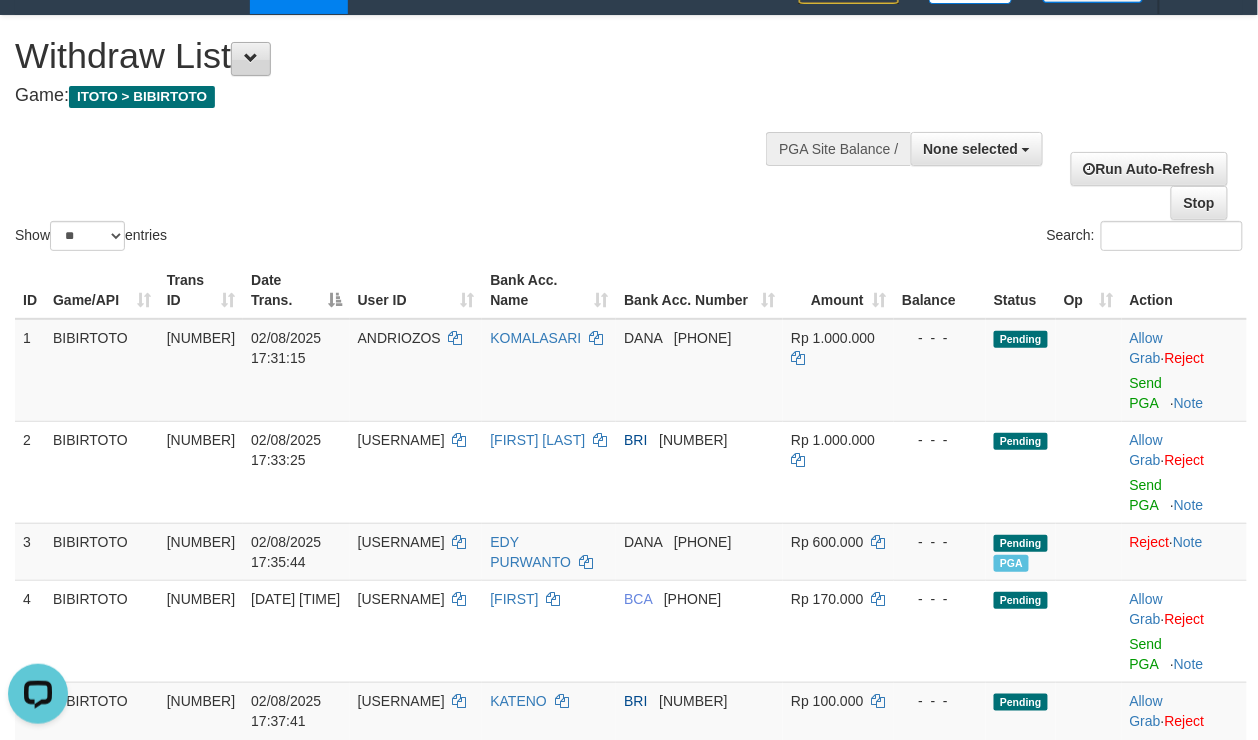 scroll, scrollTop: 0, scrollLeft: 0, axis: both 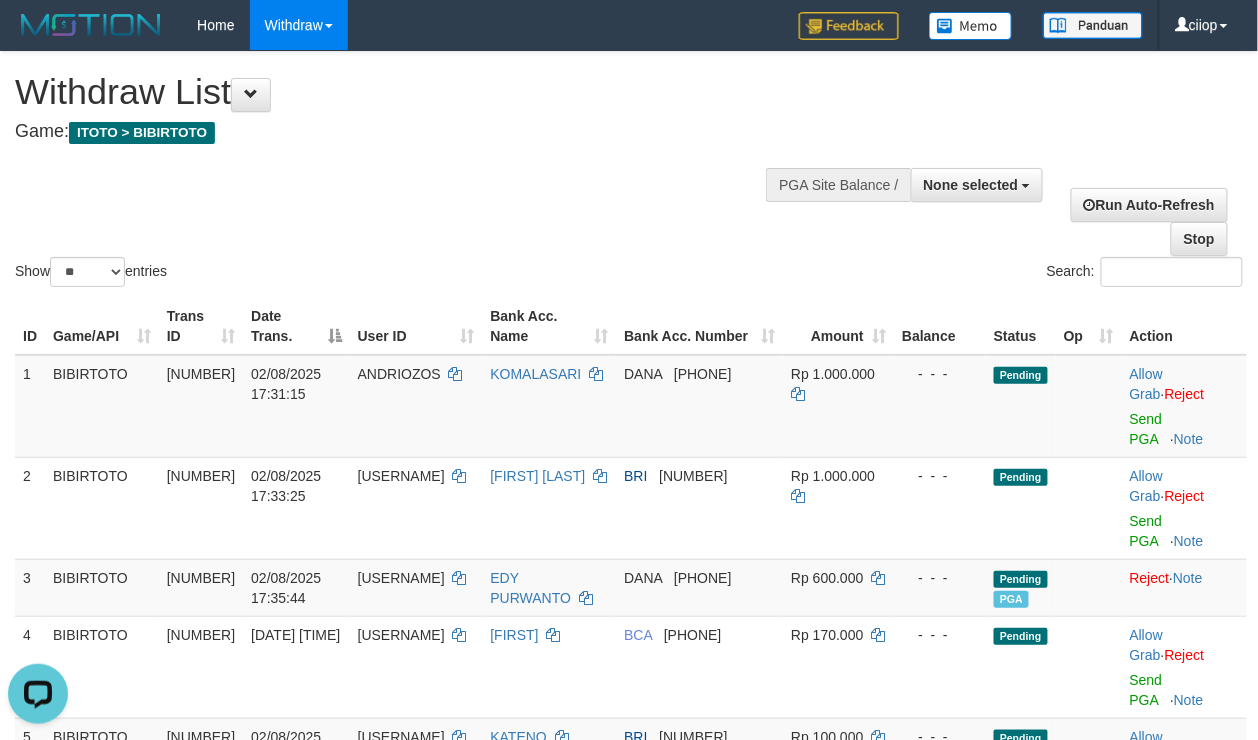 click on "**********" at bounding box center (424, 101) 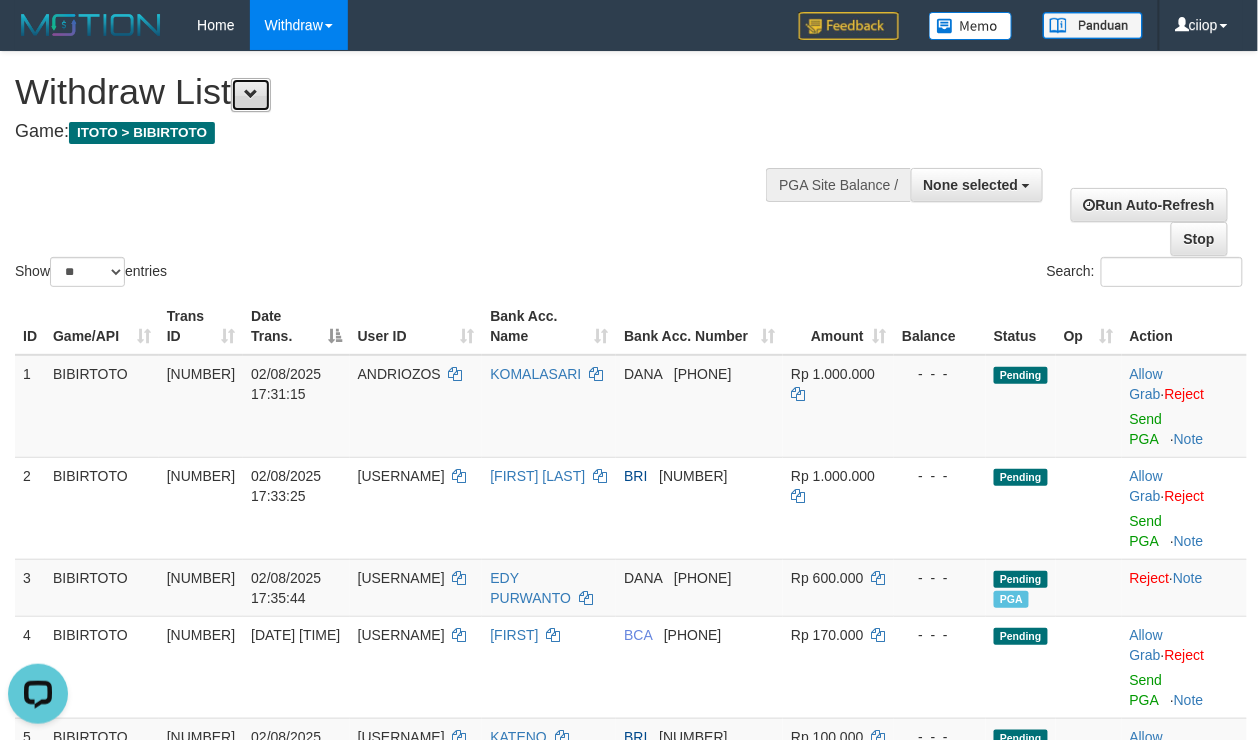 click at bounding box center (251, 95) 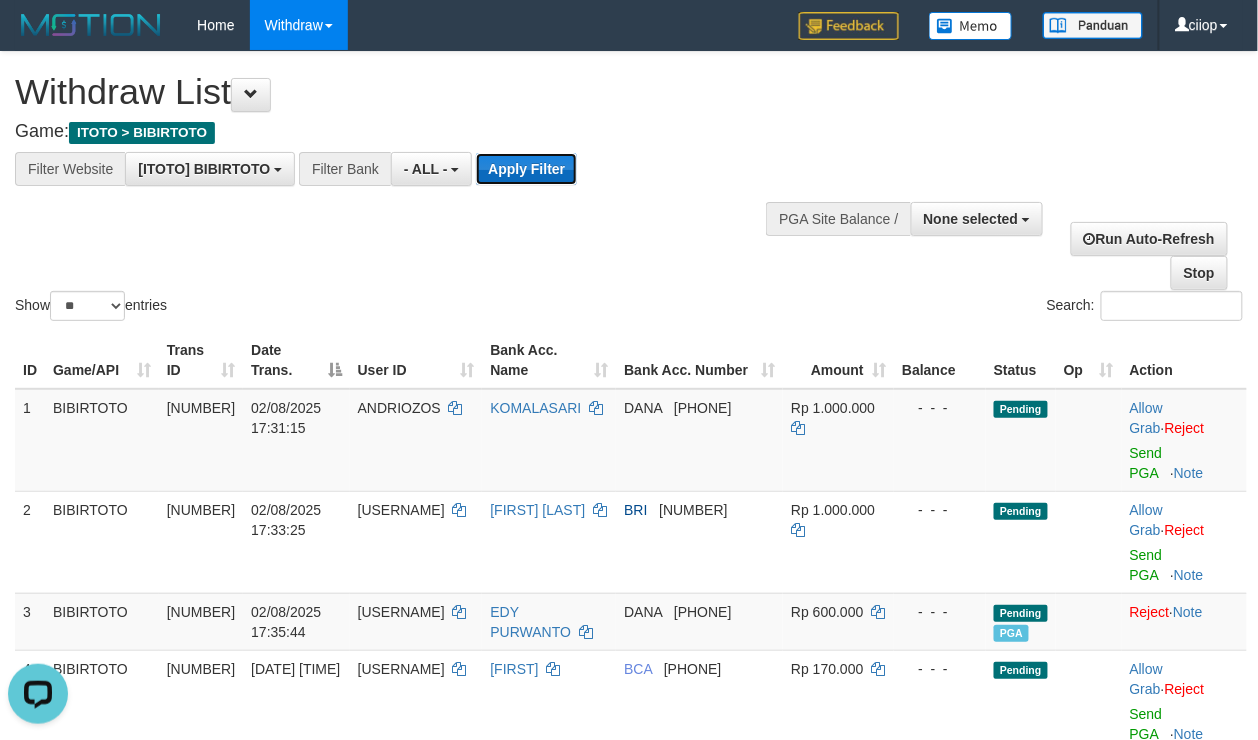 click on "Apply Filter" at bounding box center (526, 169) 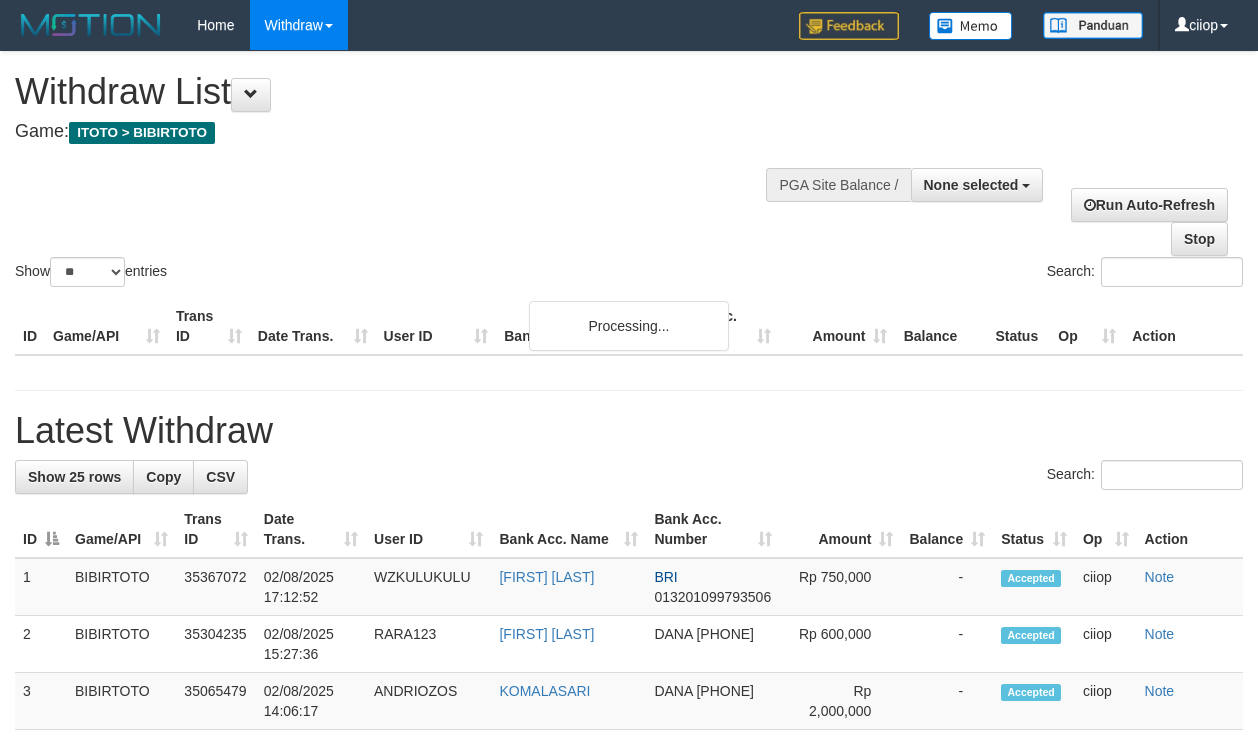 select 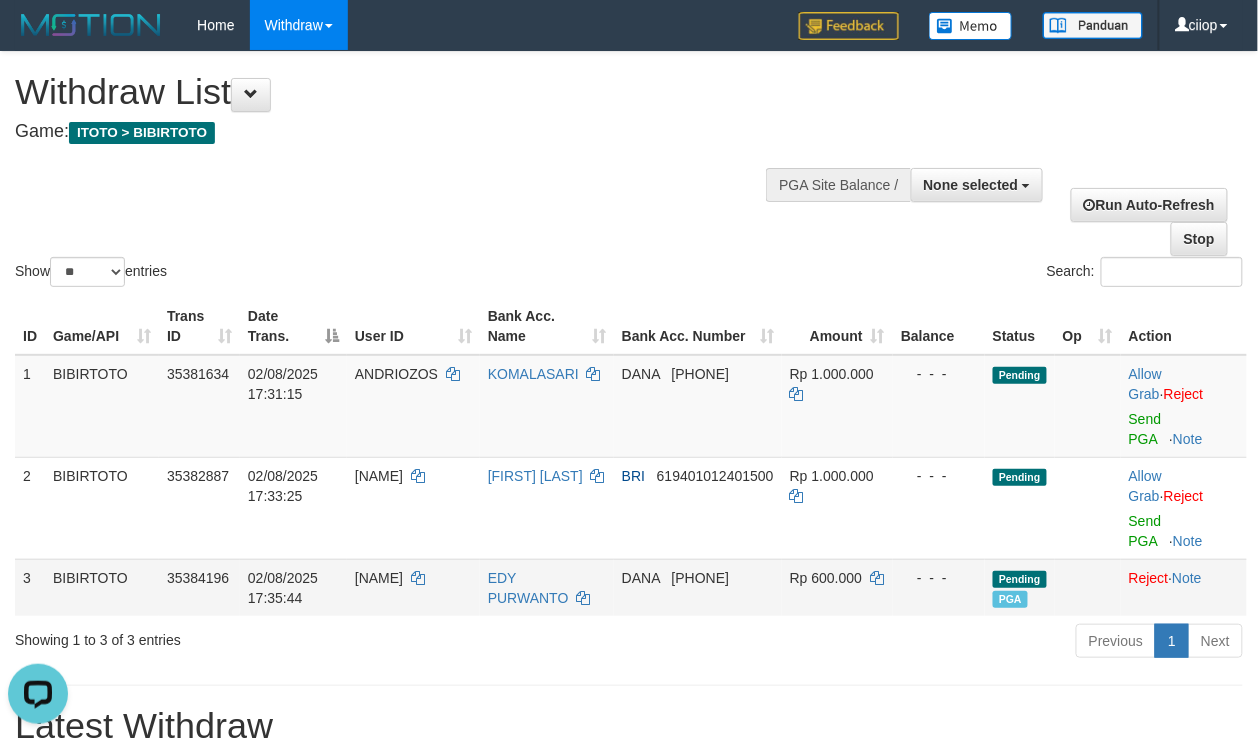 scroll, scrollTop: 0, scrollLeft: 0, axis: both 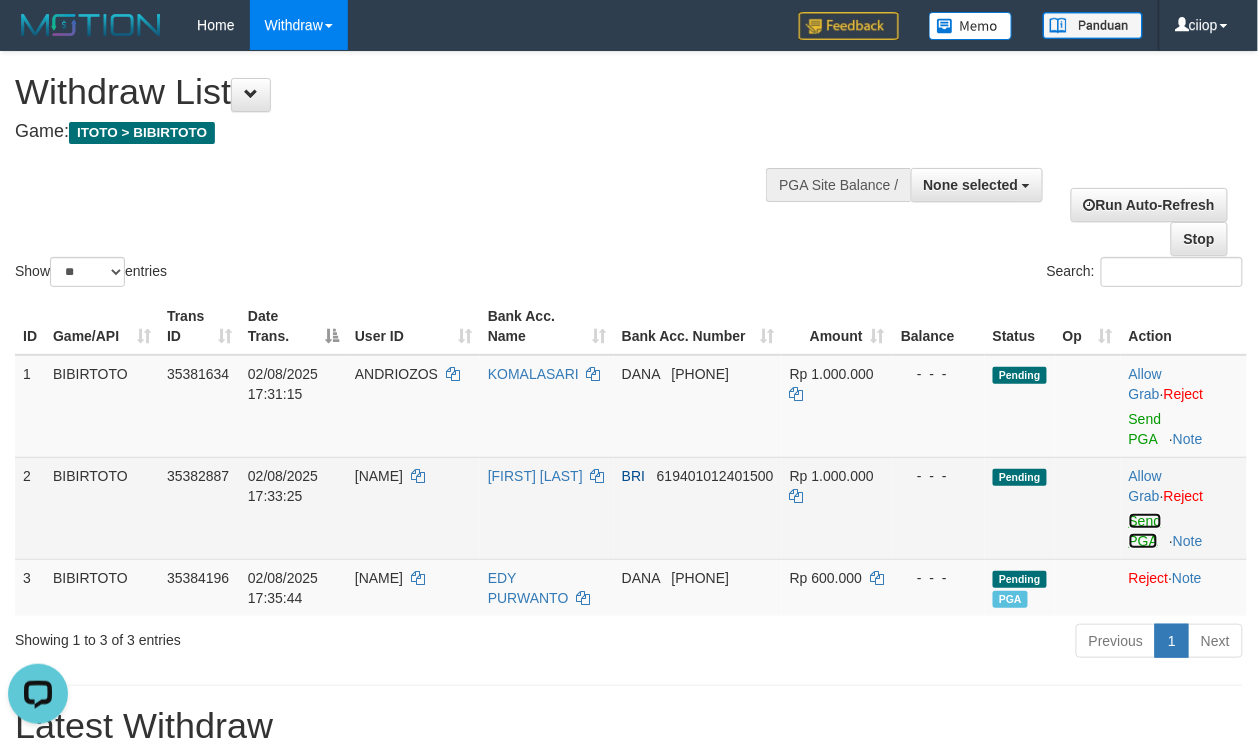 click on "Send PGA" at bounding box center (1145, 531) 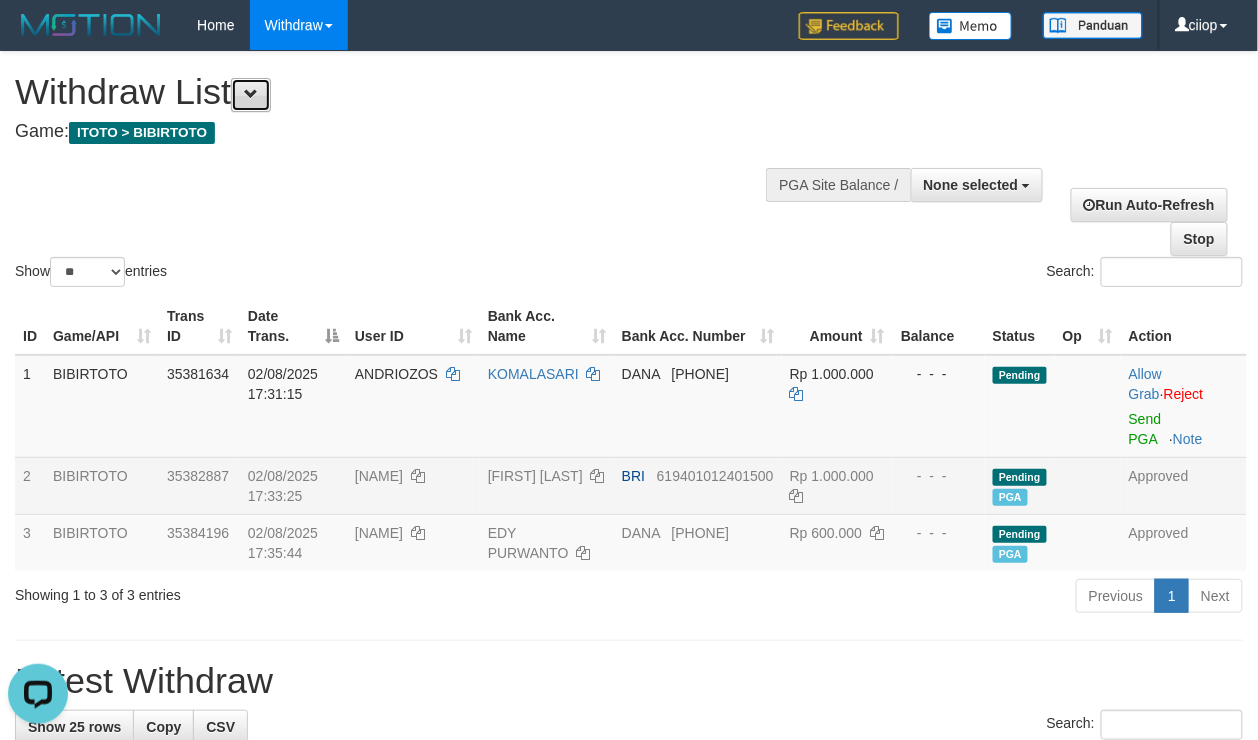 click at bounding box center (251, 95) 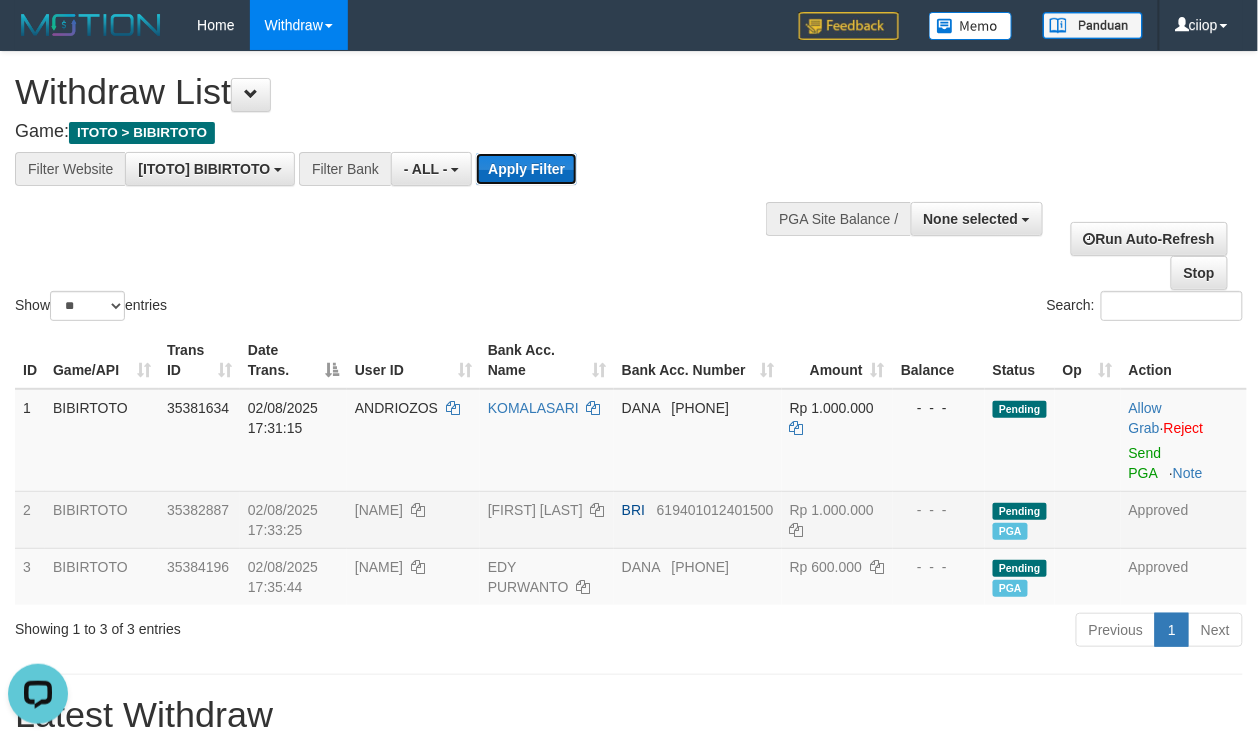 click on "Apply Filter" at bounding box center [526, 169] 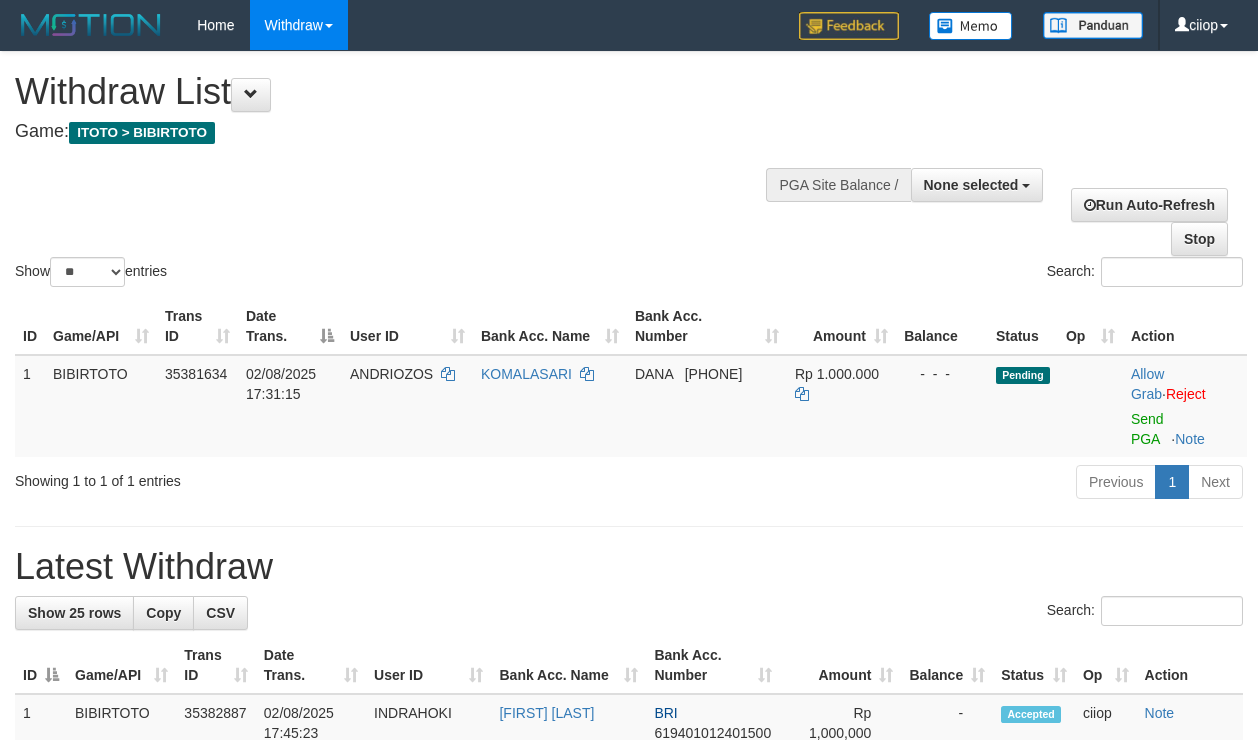 select 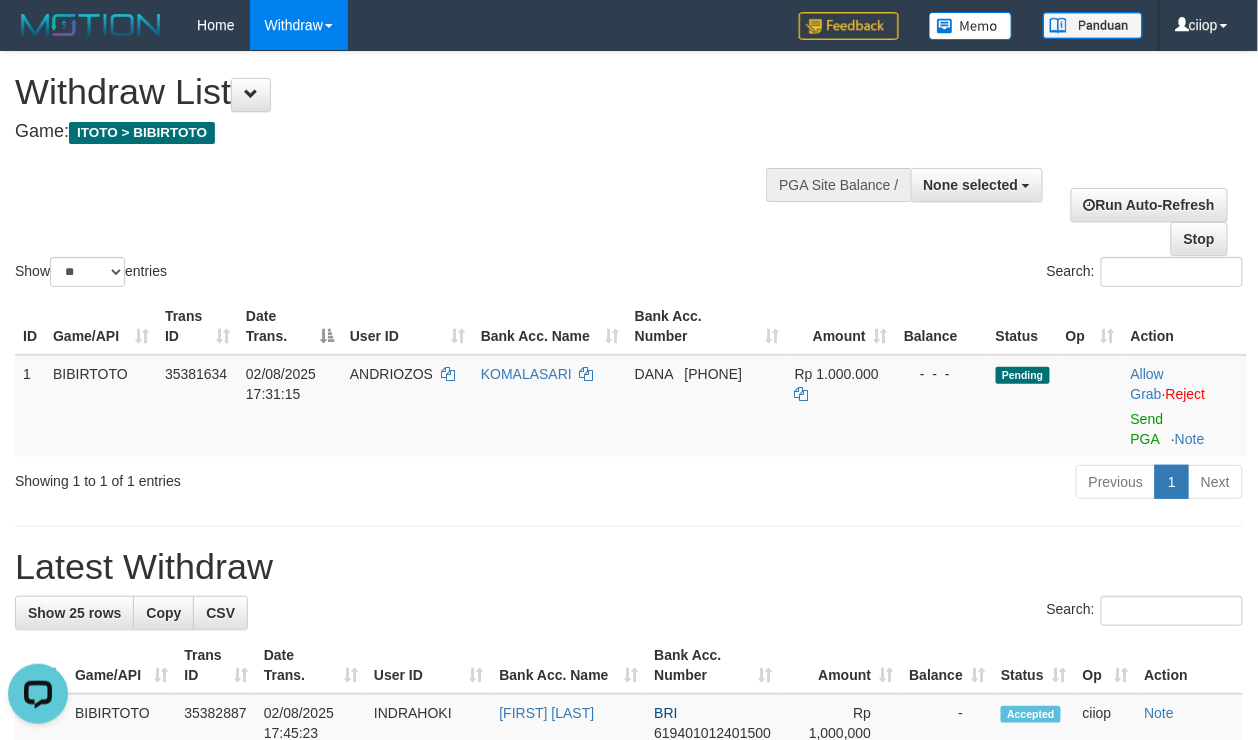 scroll, scrollTop: 0, scrollLeft: 0, axis: both 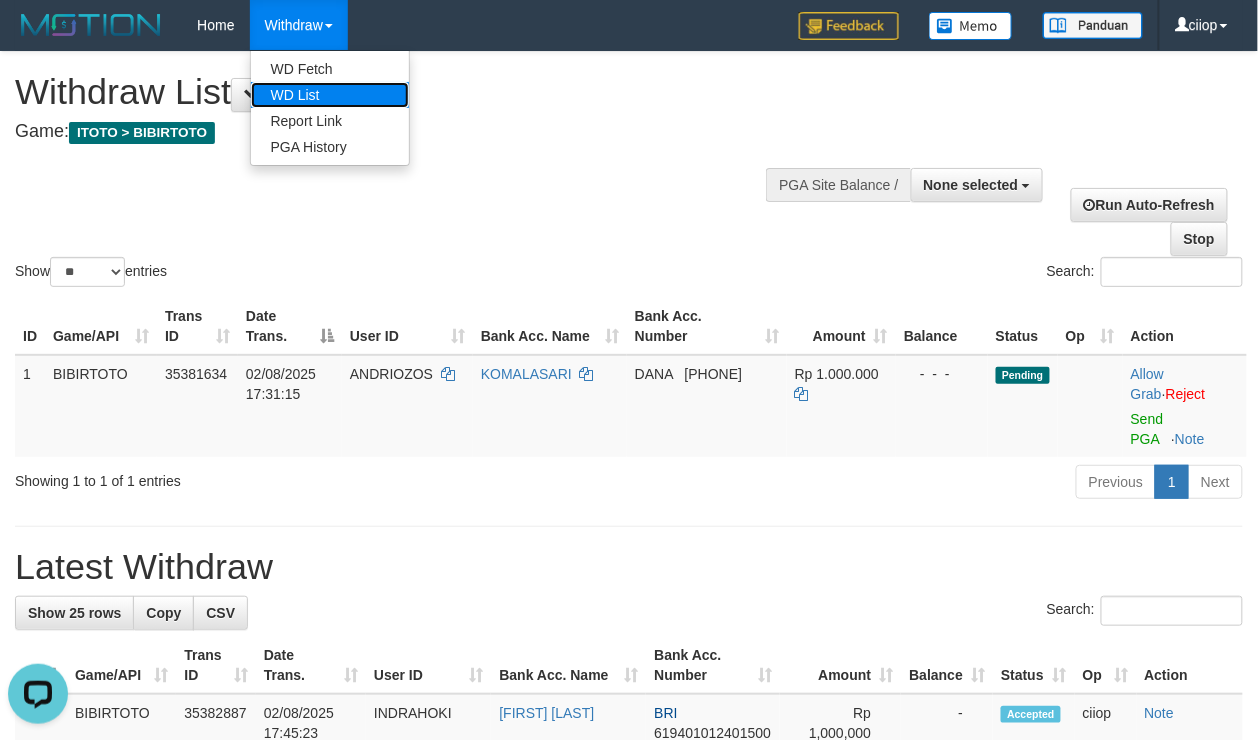click on "WD List" at bounding box center [330, 95] 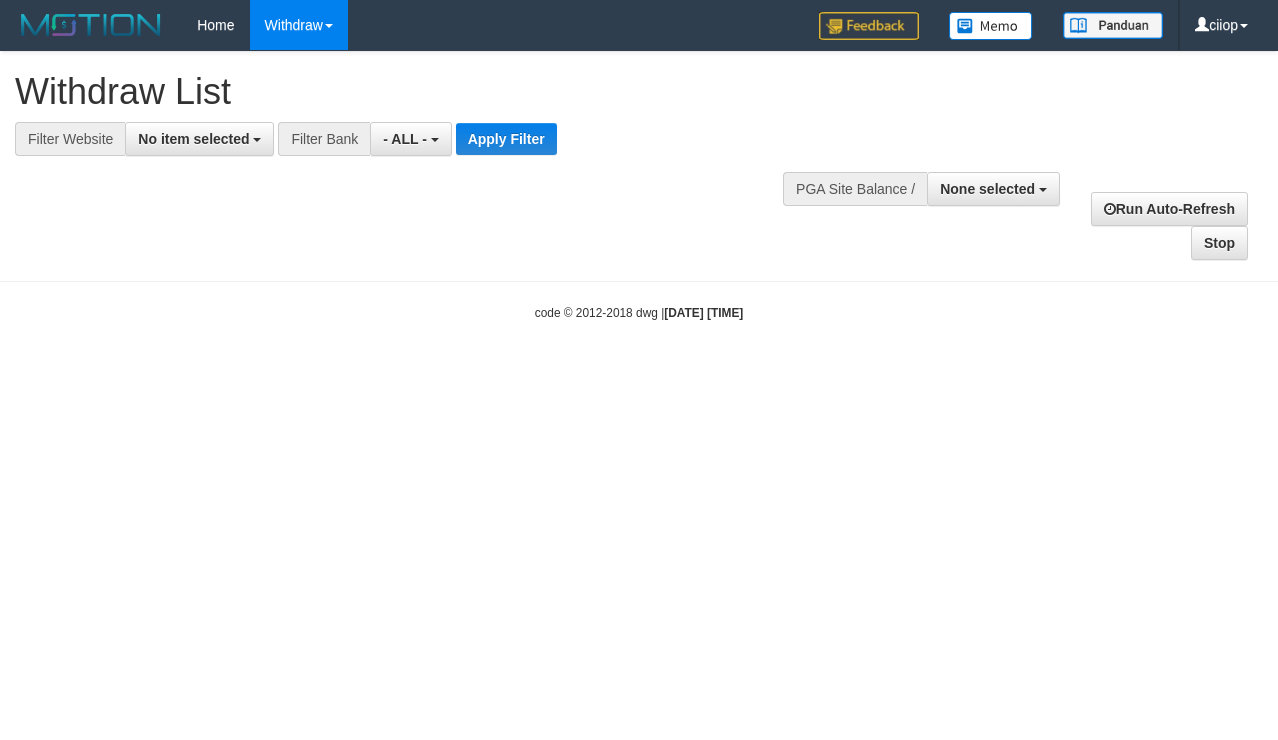 select 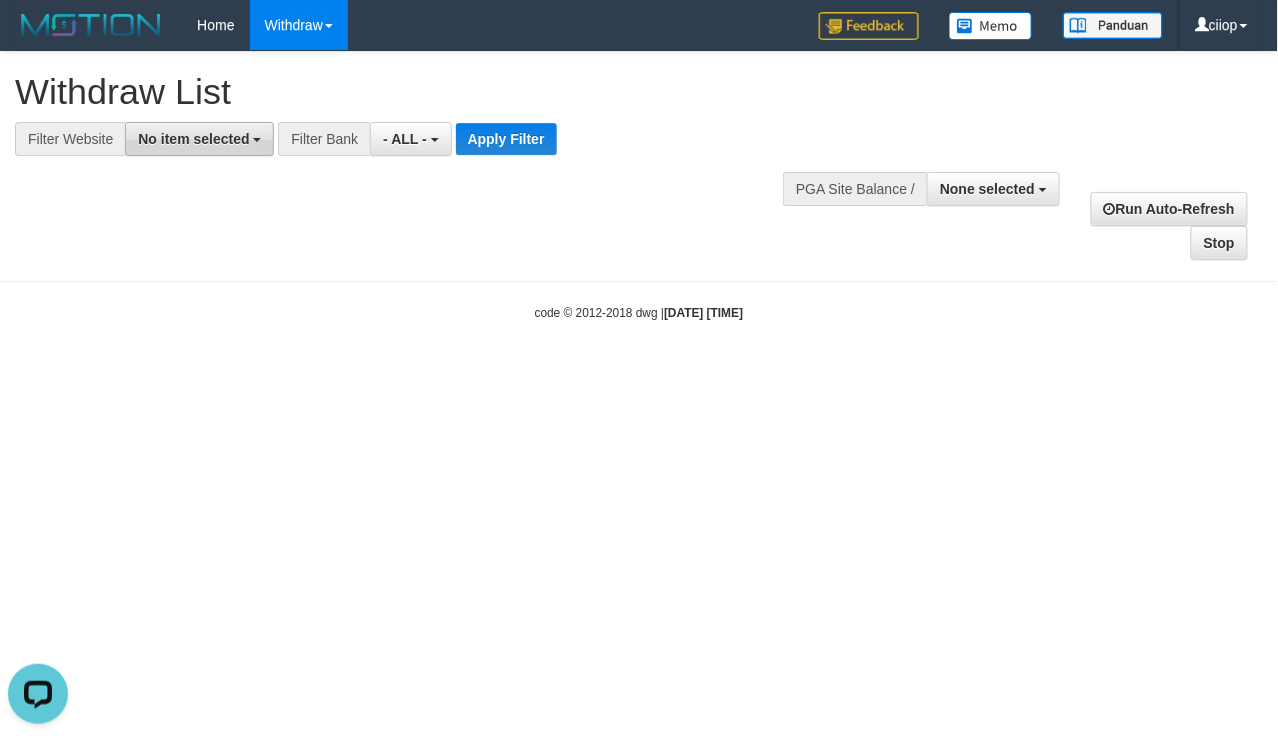 scroll, scrollTop: 0, scrollLeft: 0, axis: both 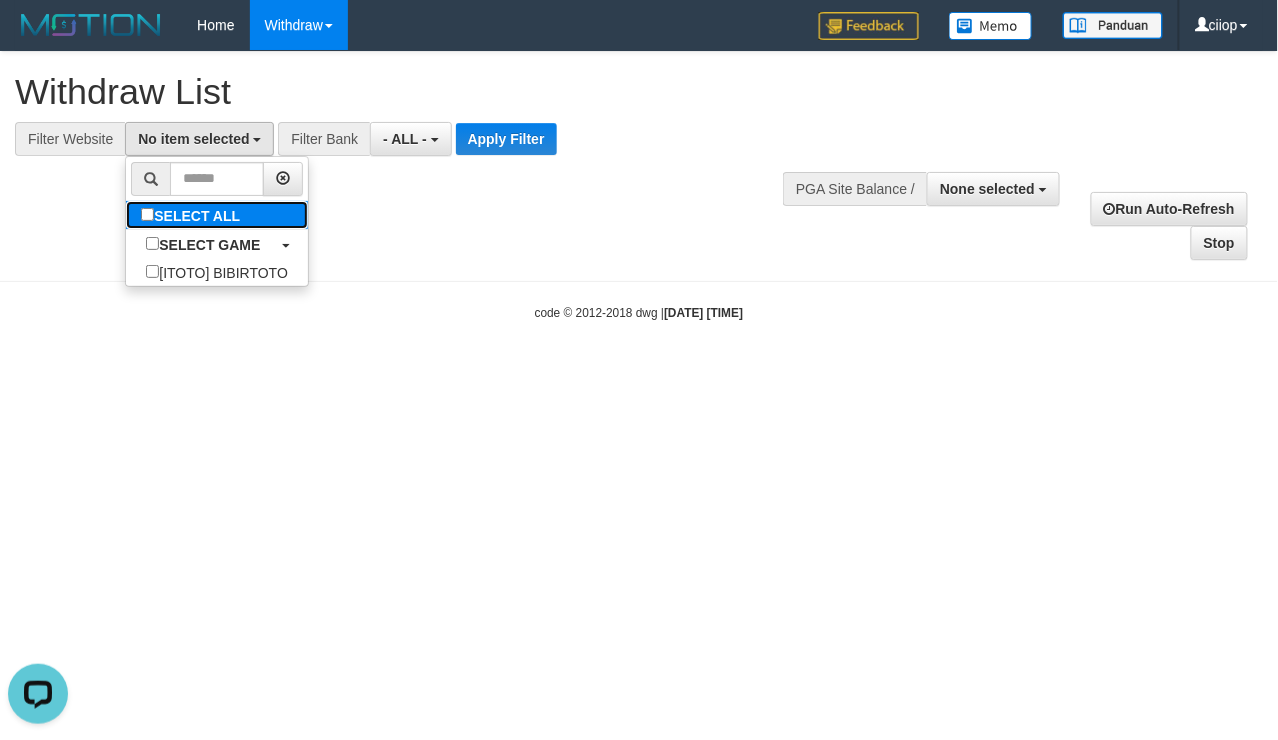 click on "SELECT ALL" at bounding box center [193, 215] 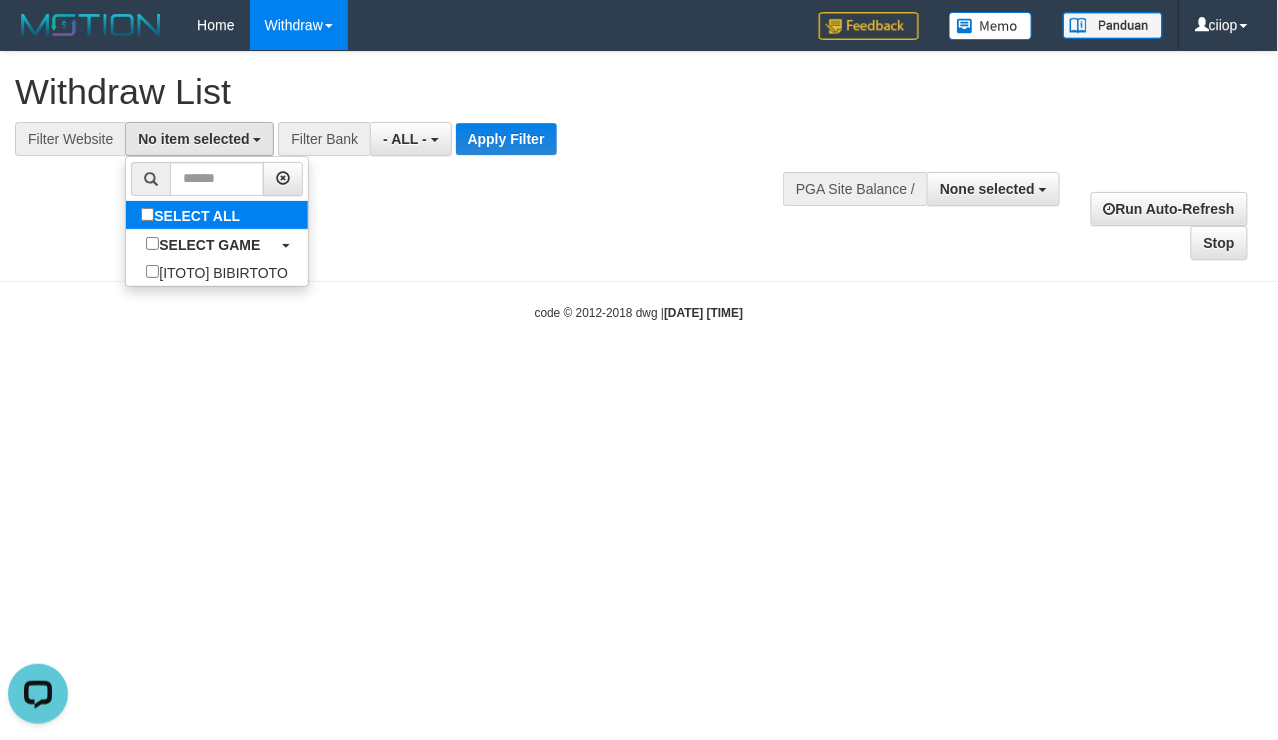 select on "****" 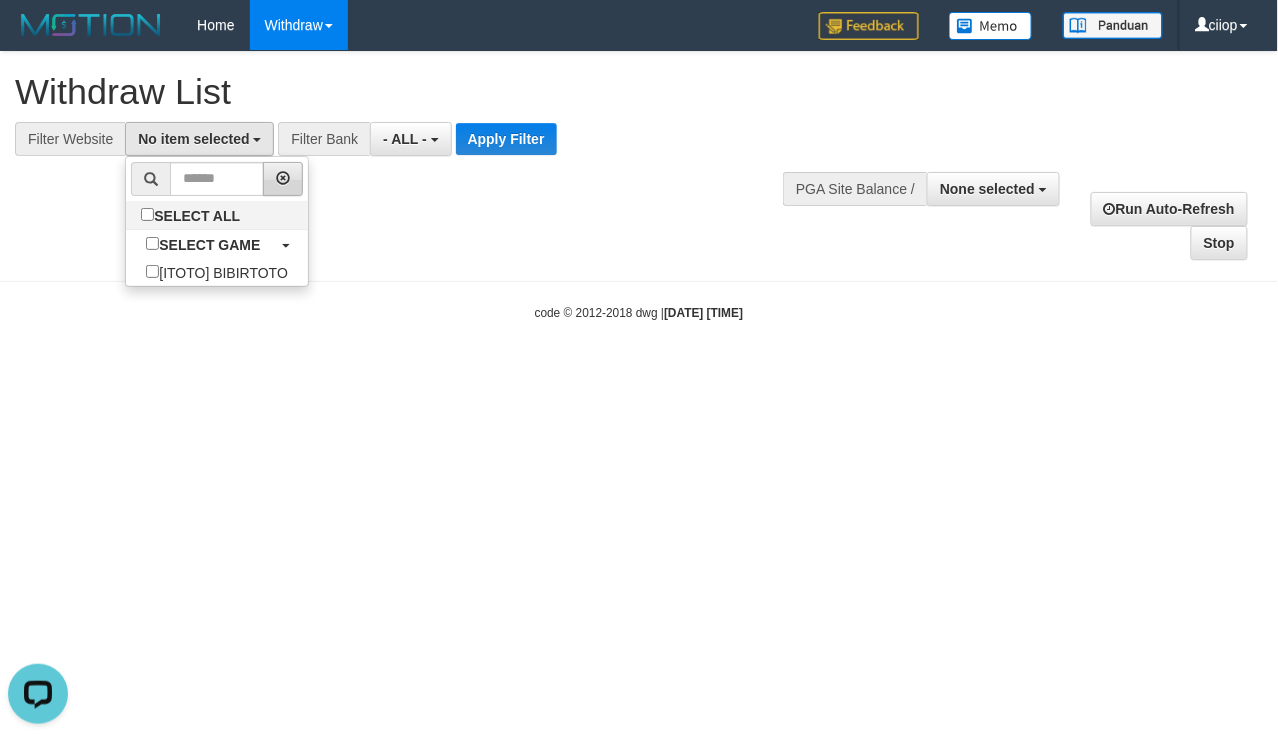 scroll, scrollTop: 17, scrollLeft: 0, axis: vertical 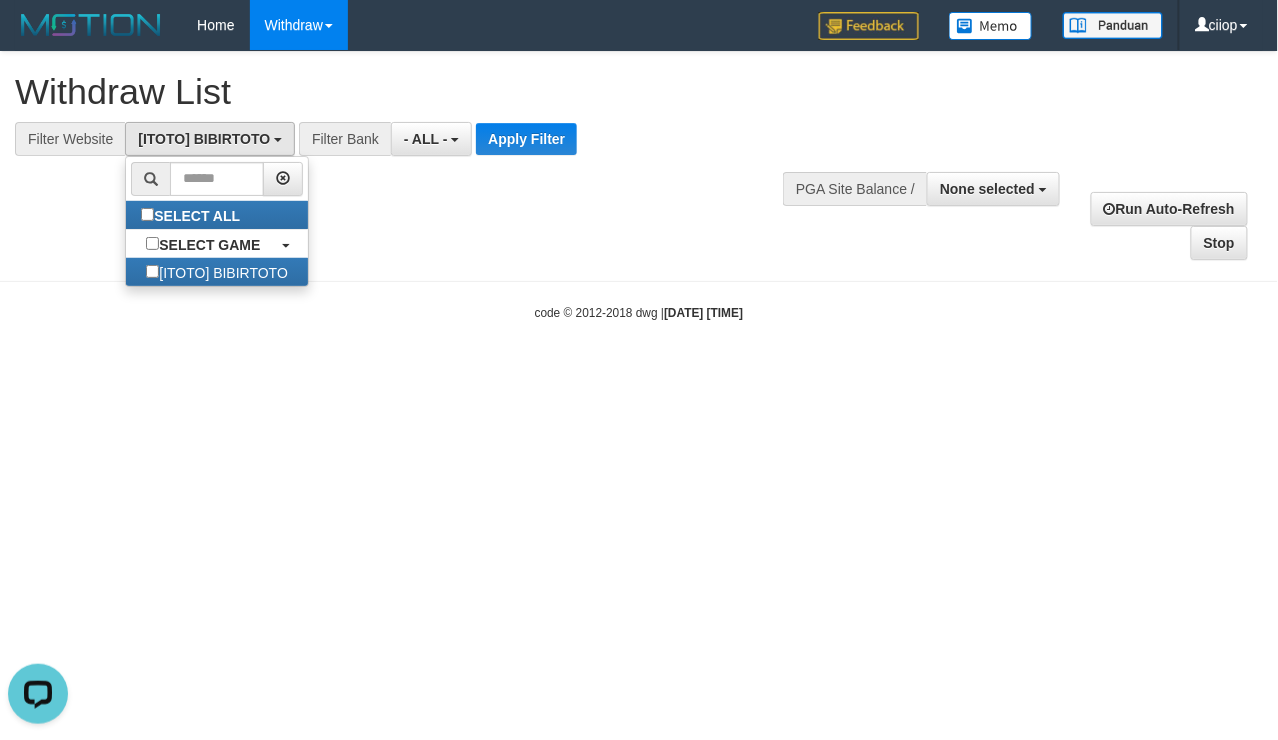 click on "Filter Bank" at bounding box center (345, 139) 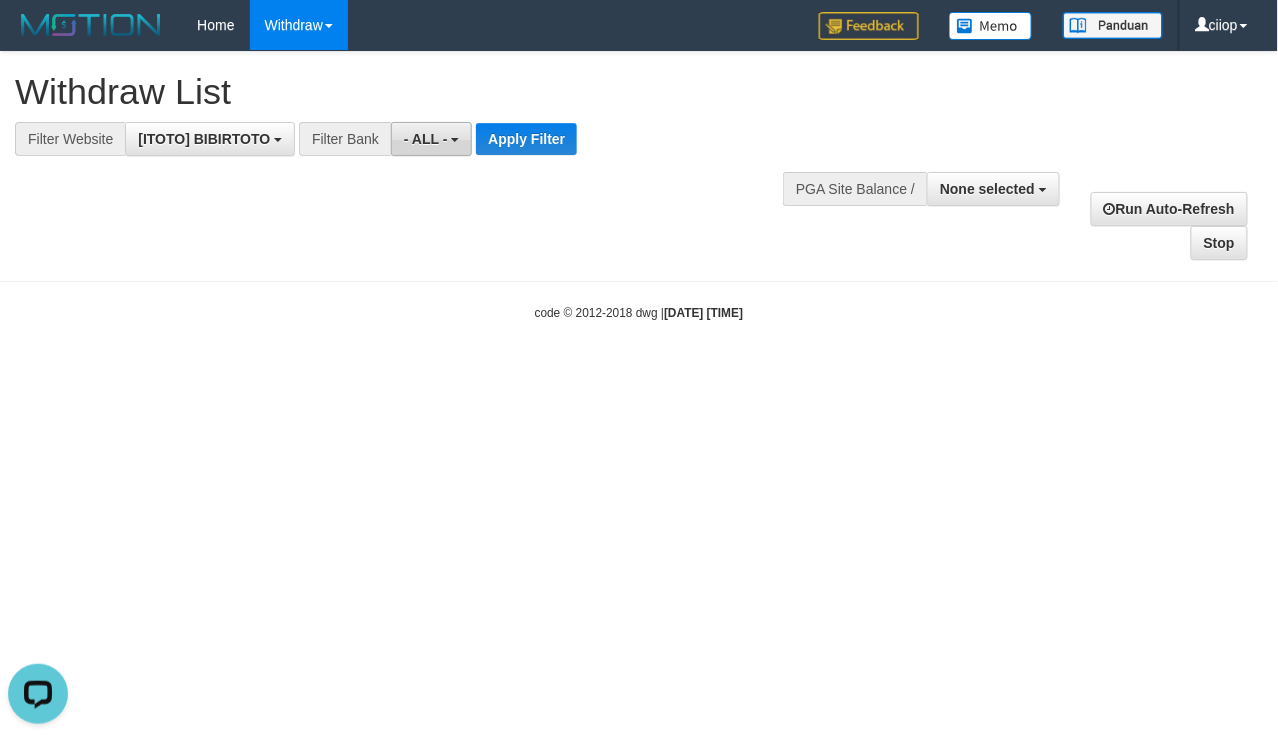 click on "- ALL -" at bounding box center [426, 139] 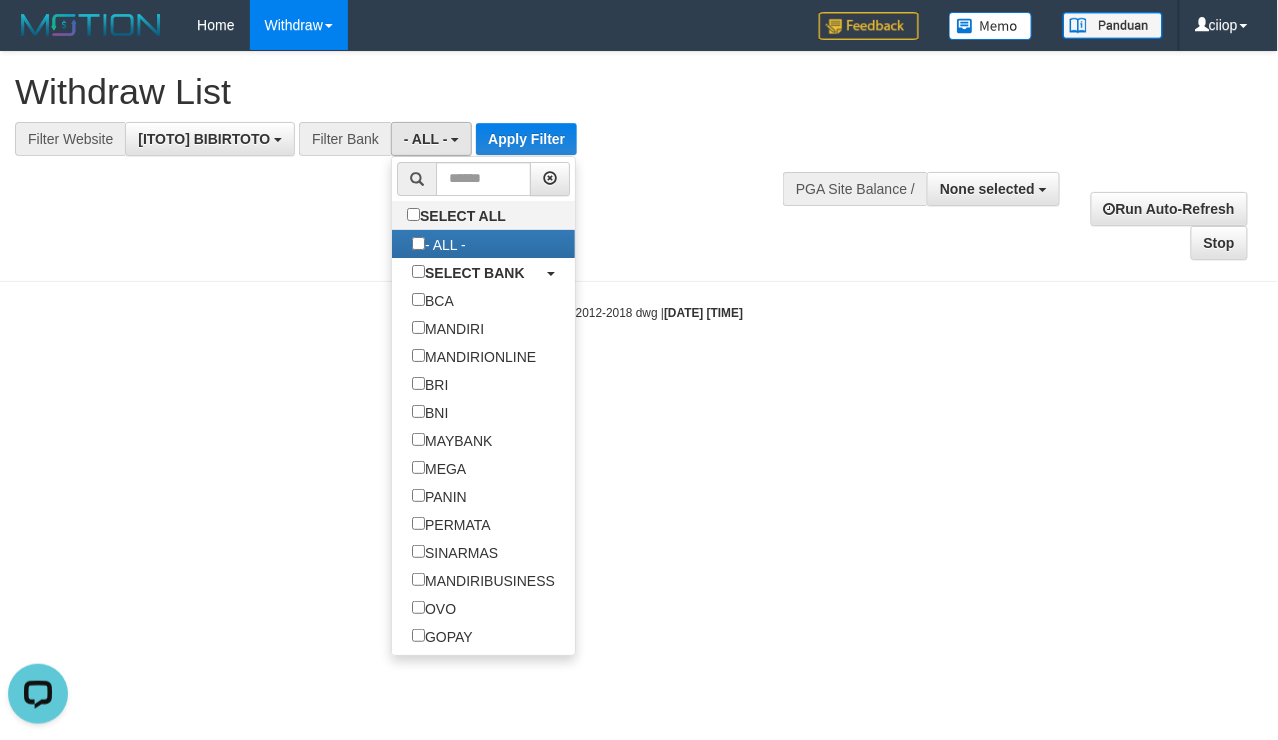 click on "**********" at bounding box center [639, 156] 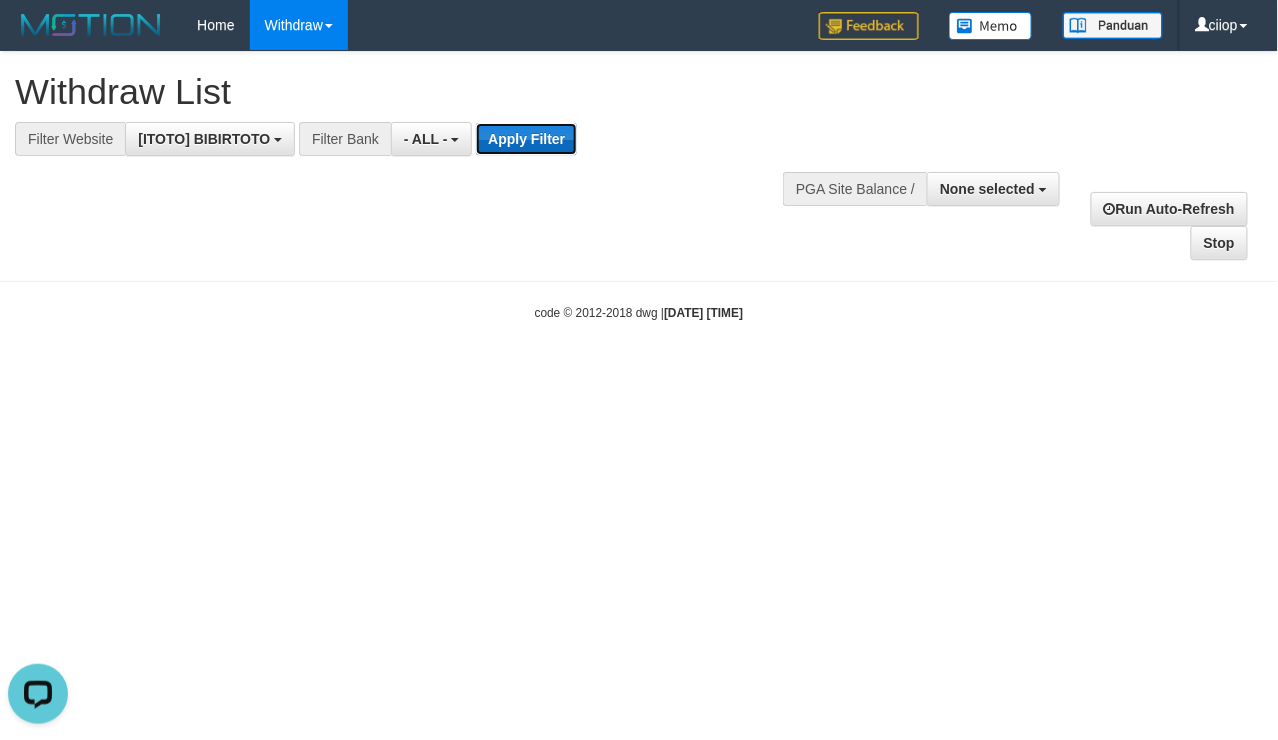 click on "Apply Filter" at bounding box center (526, 139) 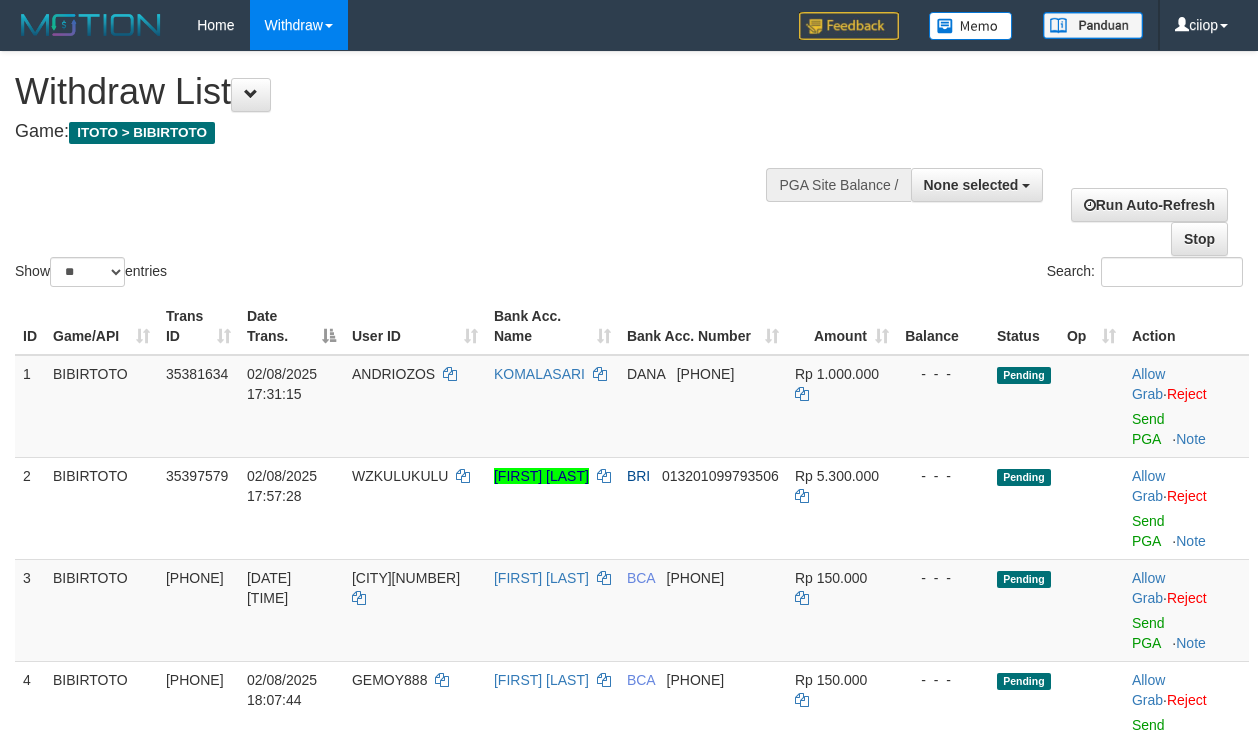 select 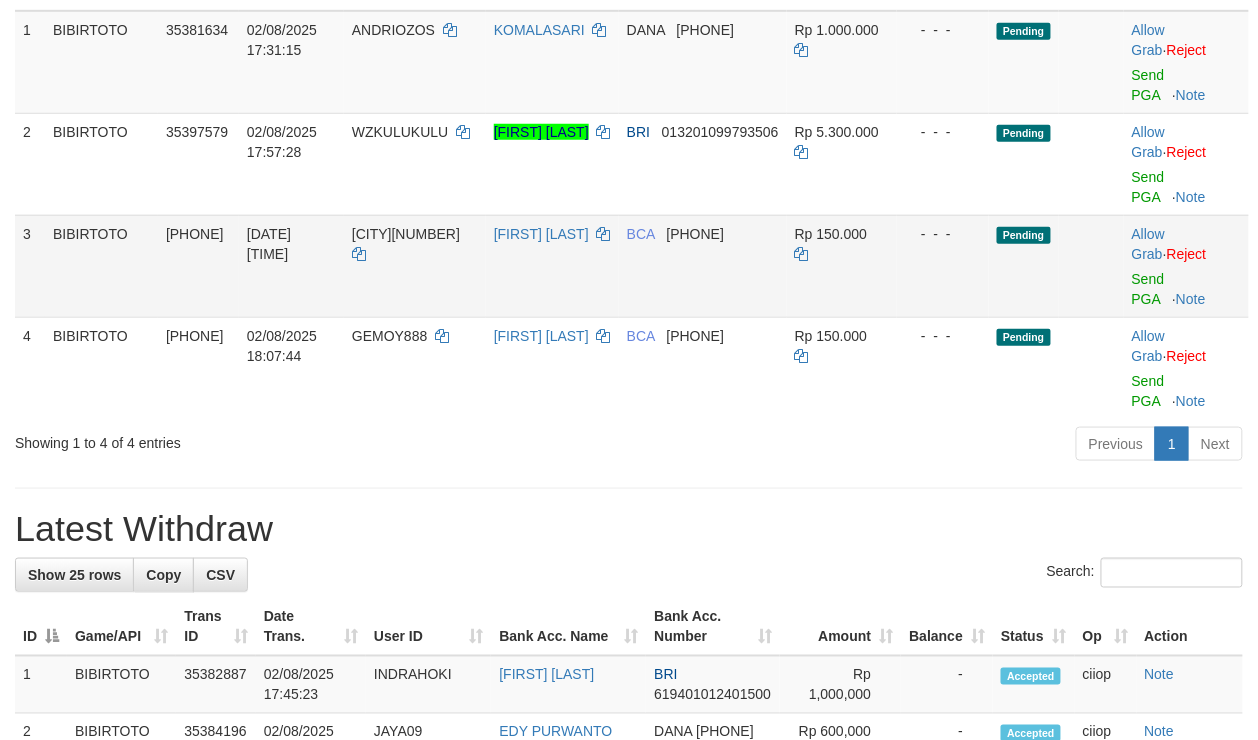 scroll, scrollTop: 400, scrollLeft: 0, axis: vertical 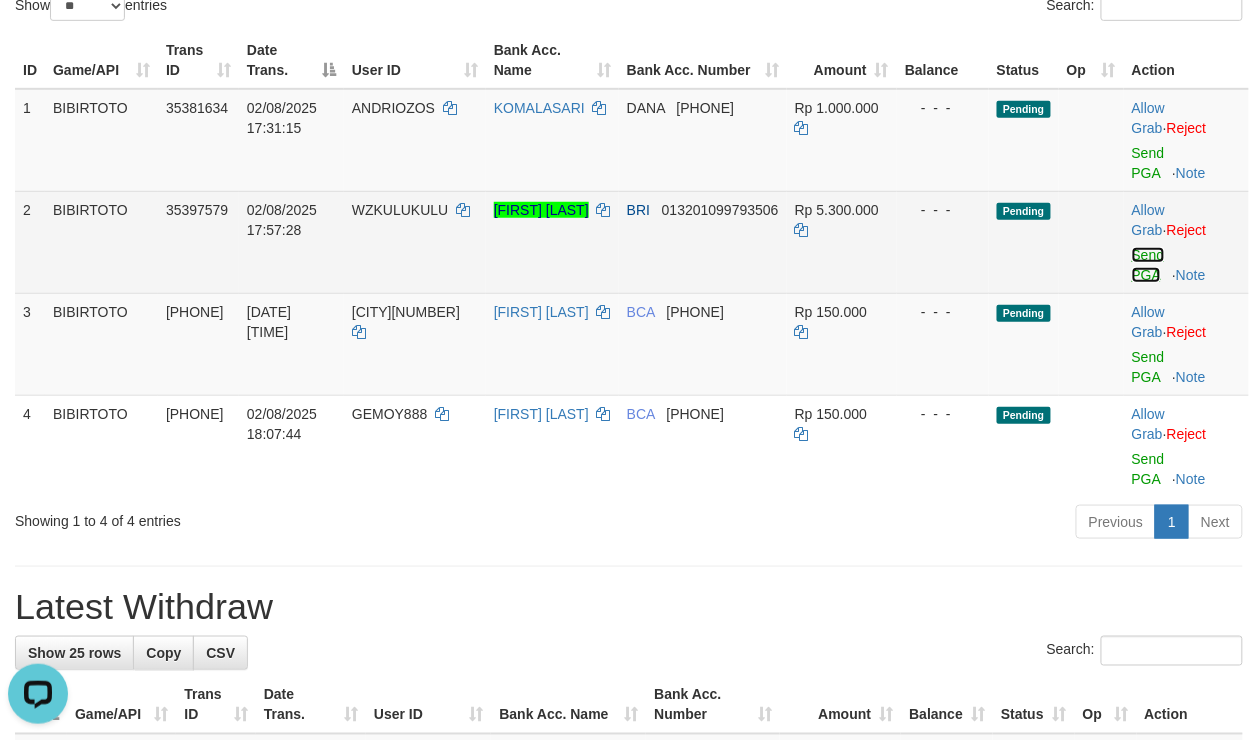 click on "Send PGA" at bounding box center (1148, 265) 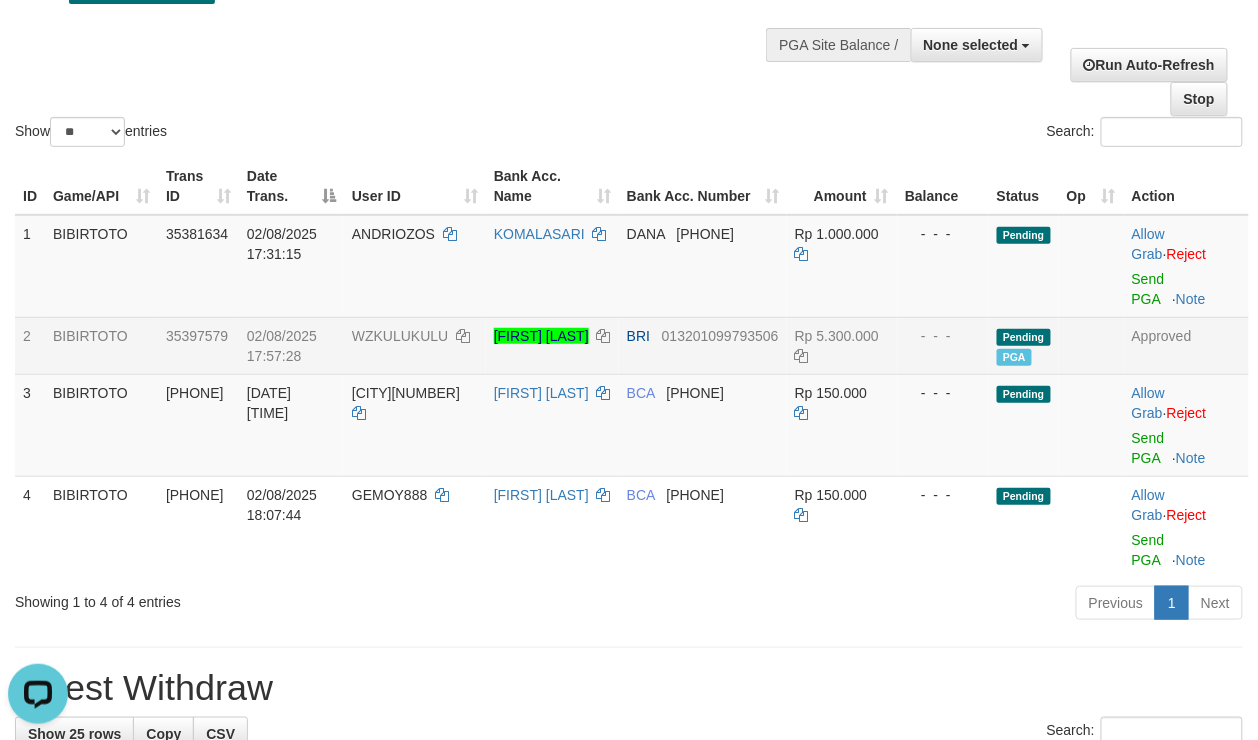 scroll, scrollTop: 0, scrollLeft: 0, axis: both 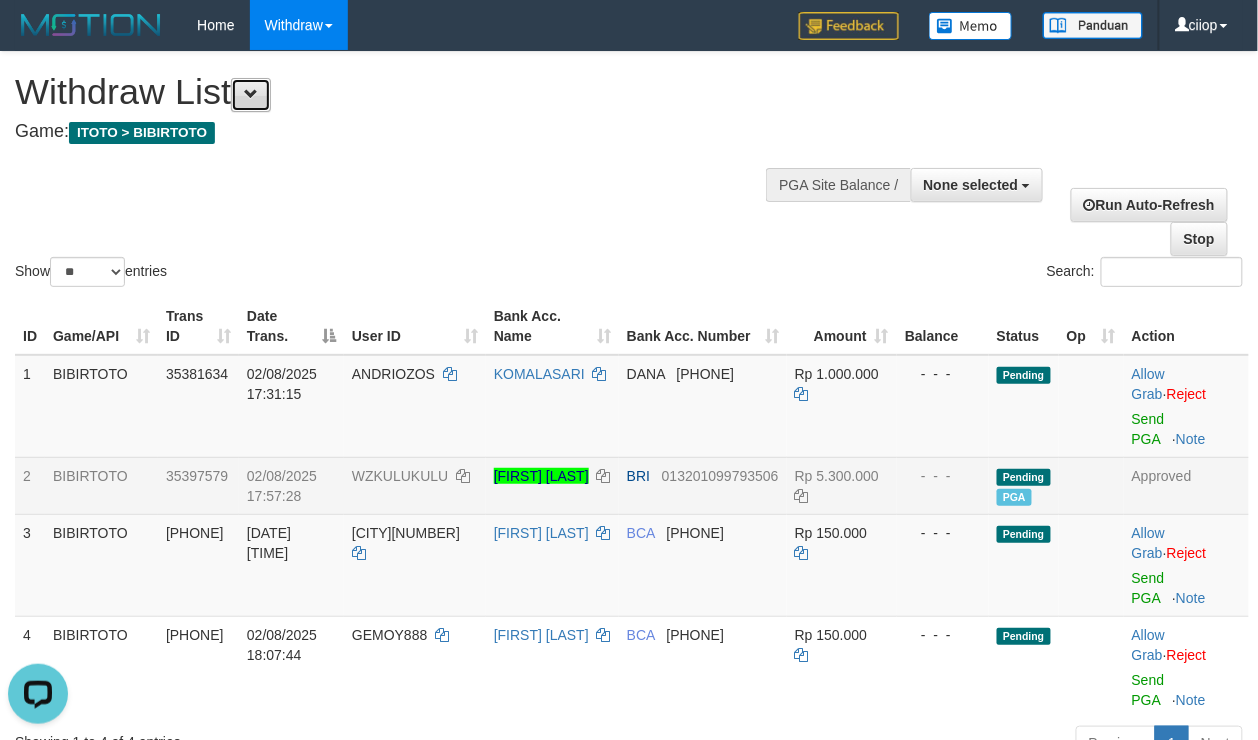click at bounding box center (251, 95) 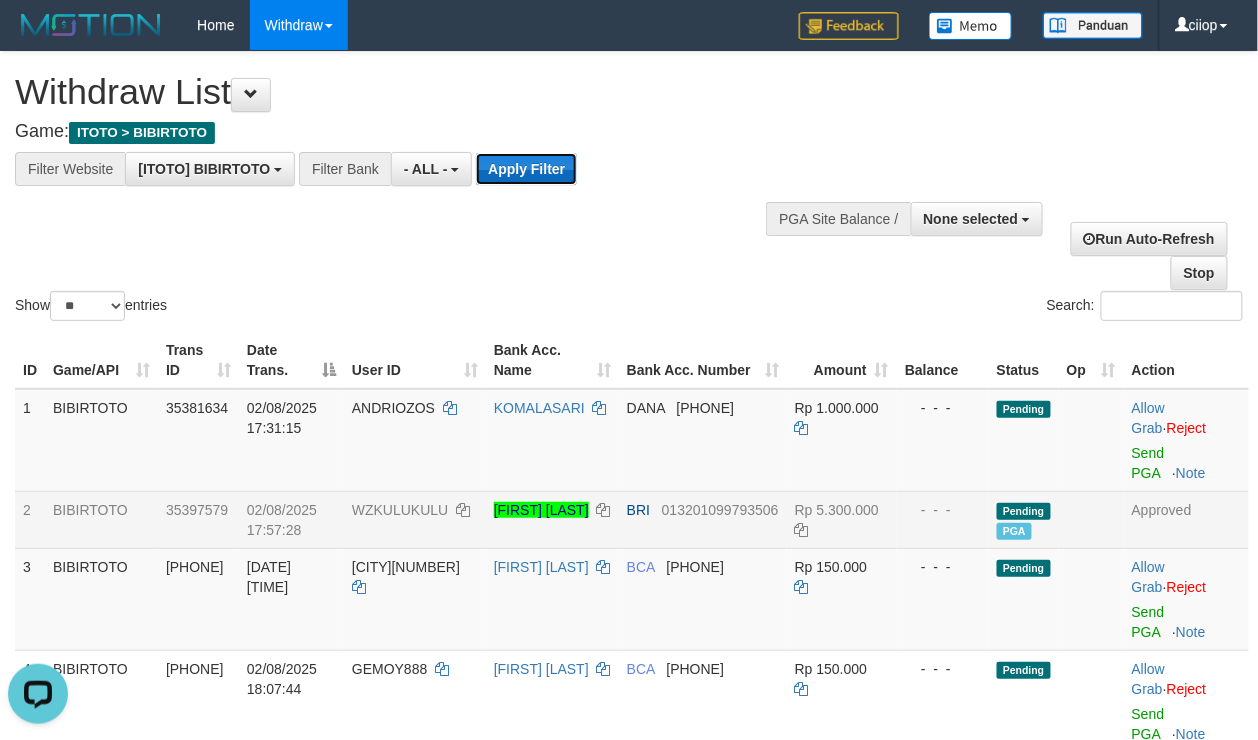 click on "Apply Filter" at bounding box center (526, 169) 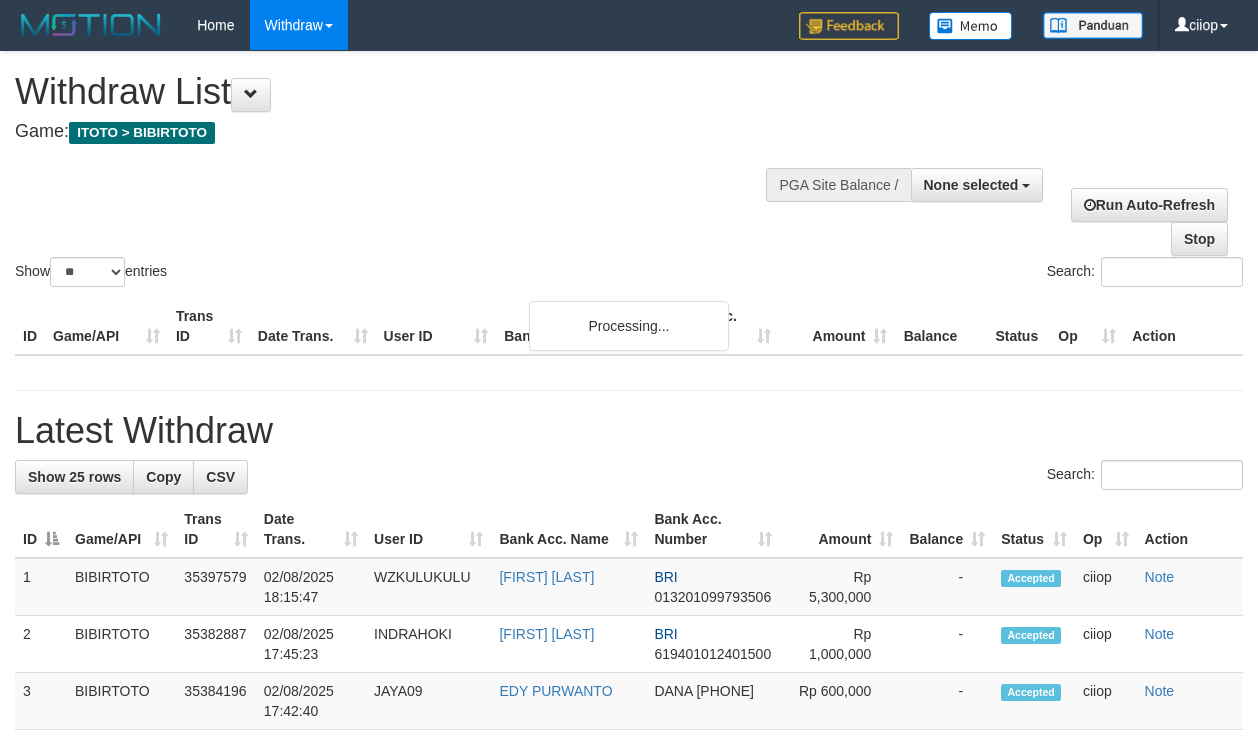 select 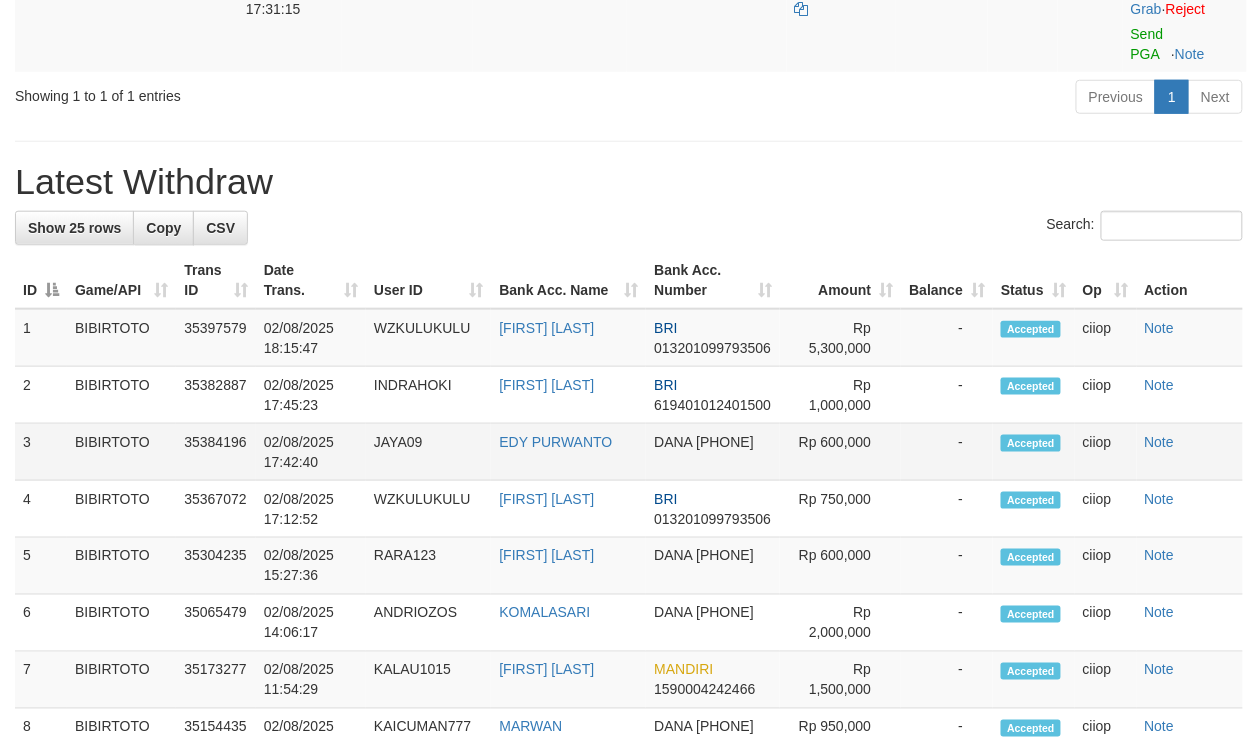 scroll, scrollTop: 400, scrollLeft: 0, axis: vertical 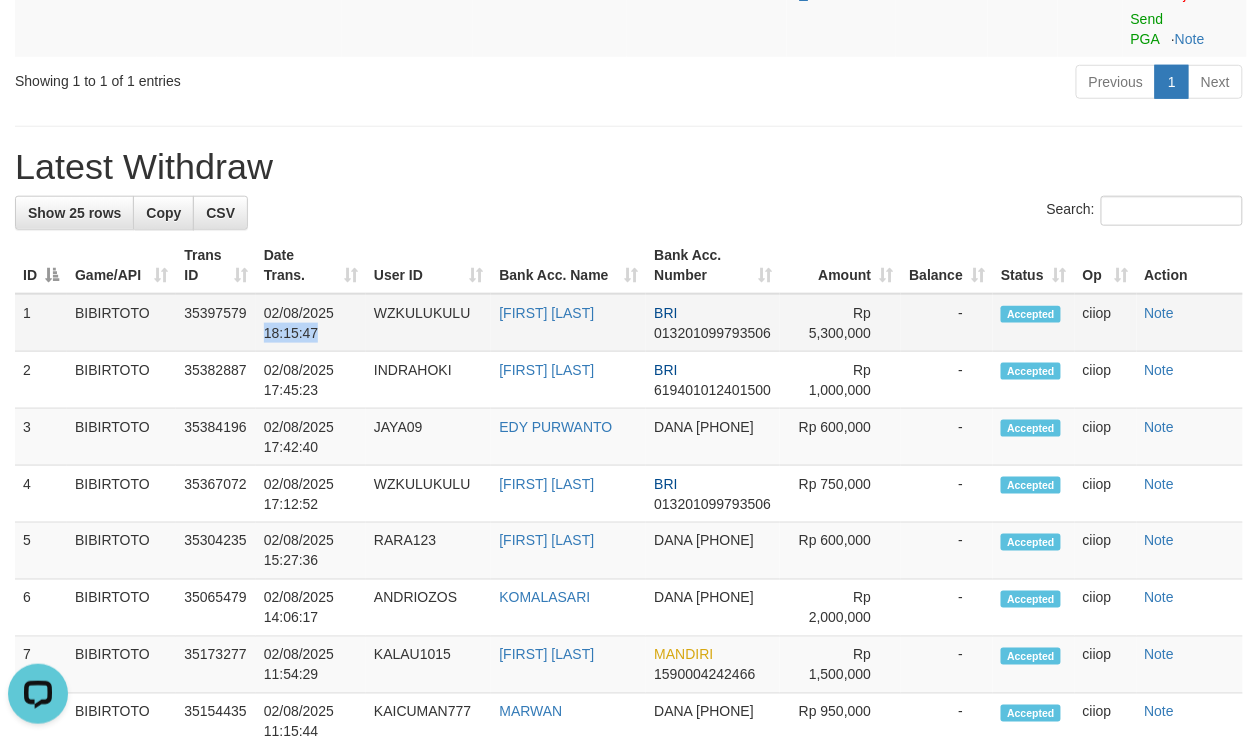 drag, startPoint x: 324, startPoint y: 342, endPoint x: 262, endPoint y: 342, distance: 62 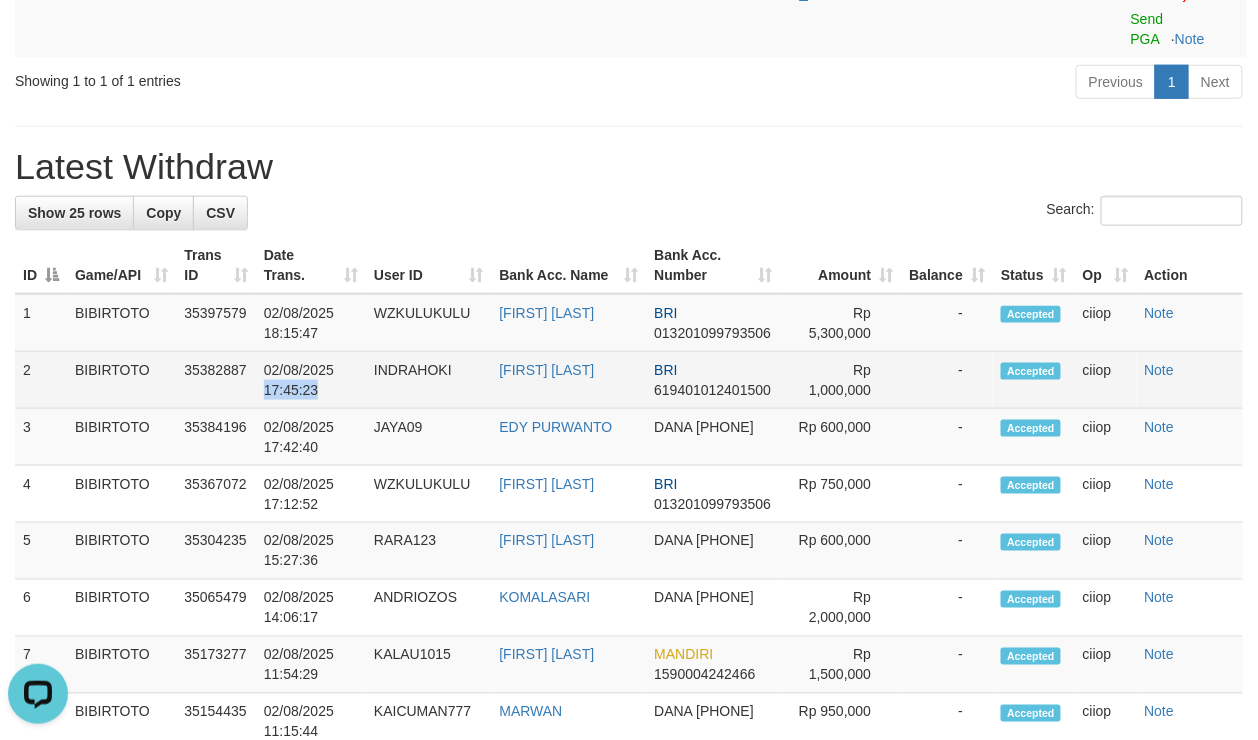 drag, startPoint x: 324, startPoint y: 402, endPoint x: 257, endPoint y: 402, distance: 67 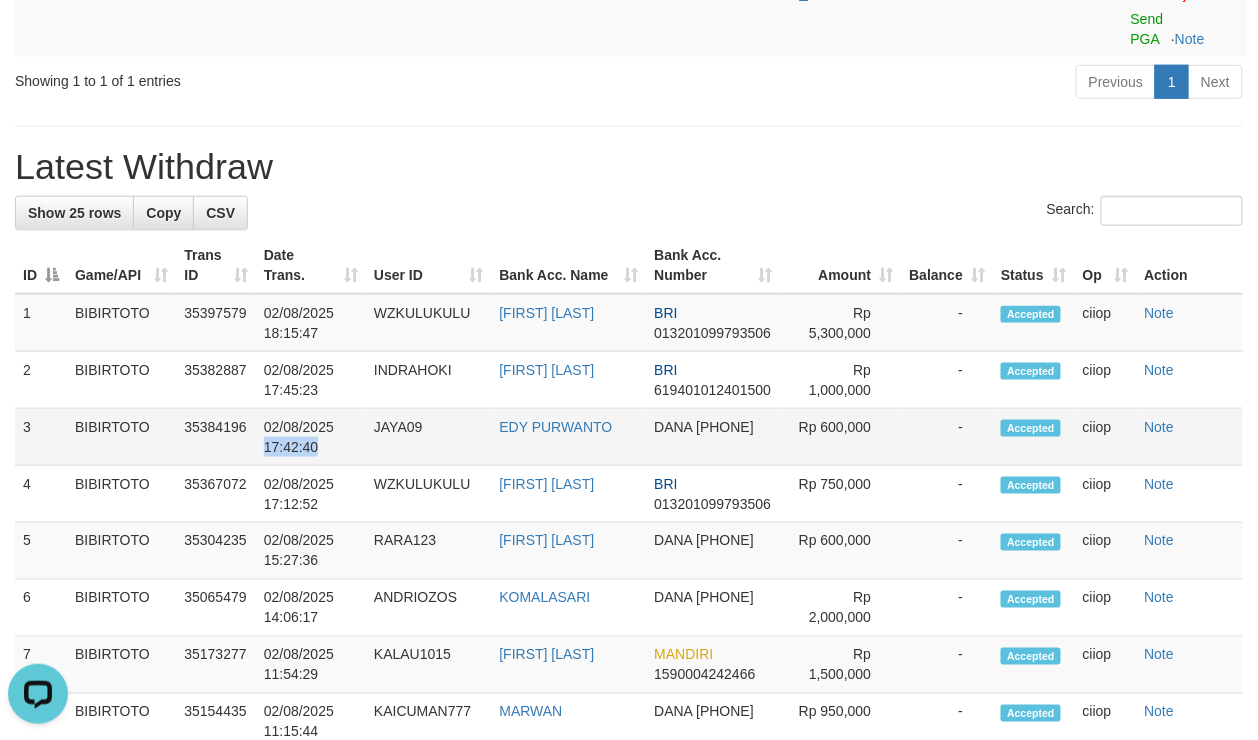 copy on "17:42:40" 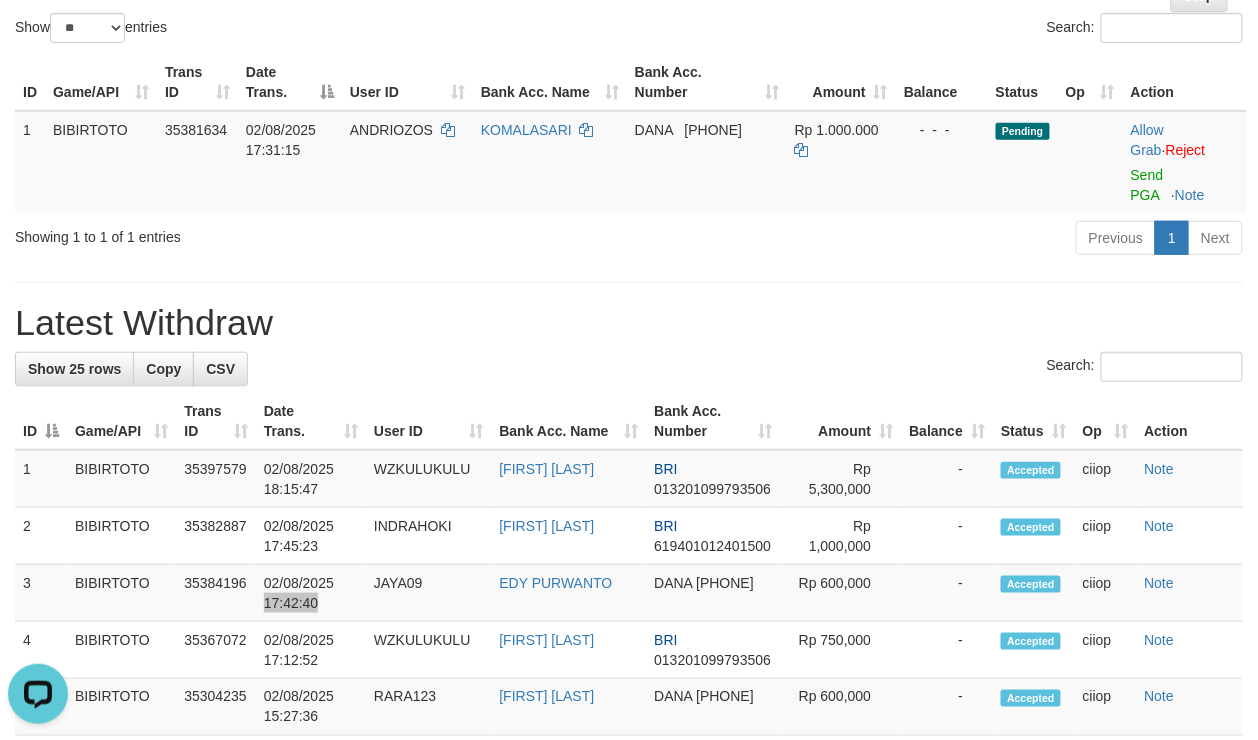 scroll, scrollTop: 0, scrollLeft: 0, axis: both 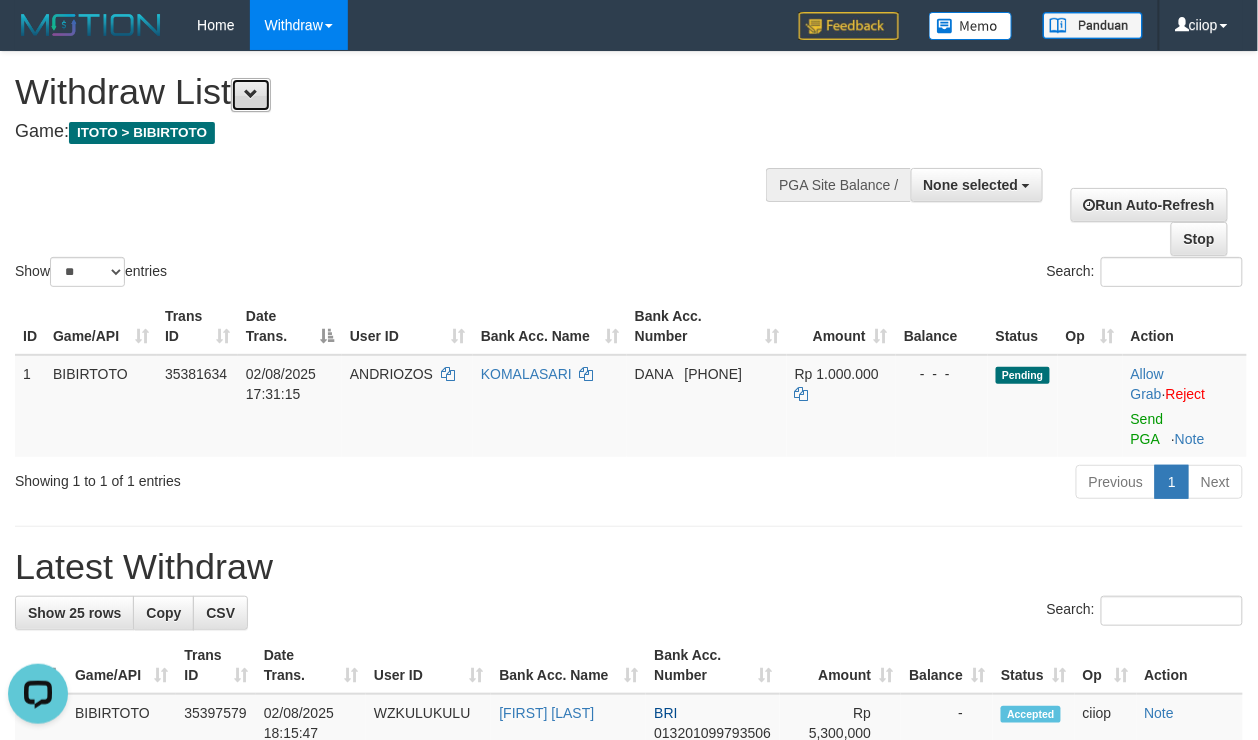 click at bounding box center [251, 94] 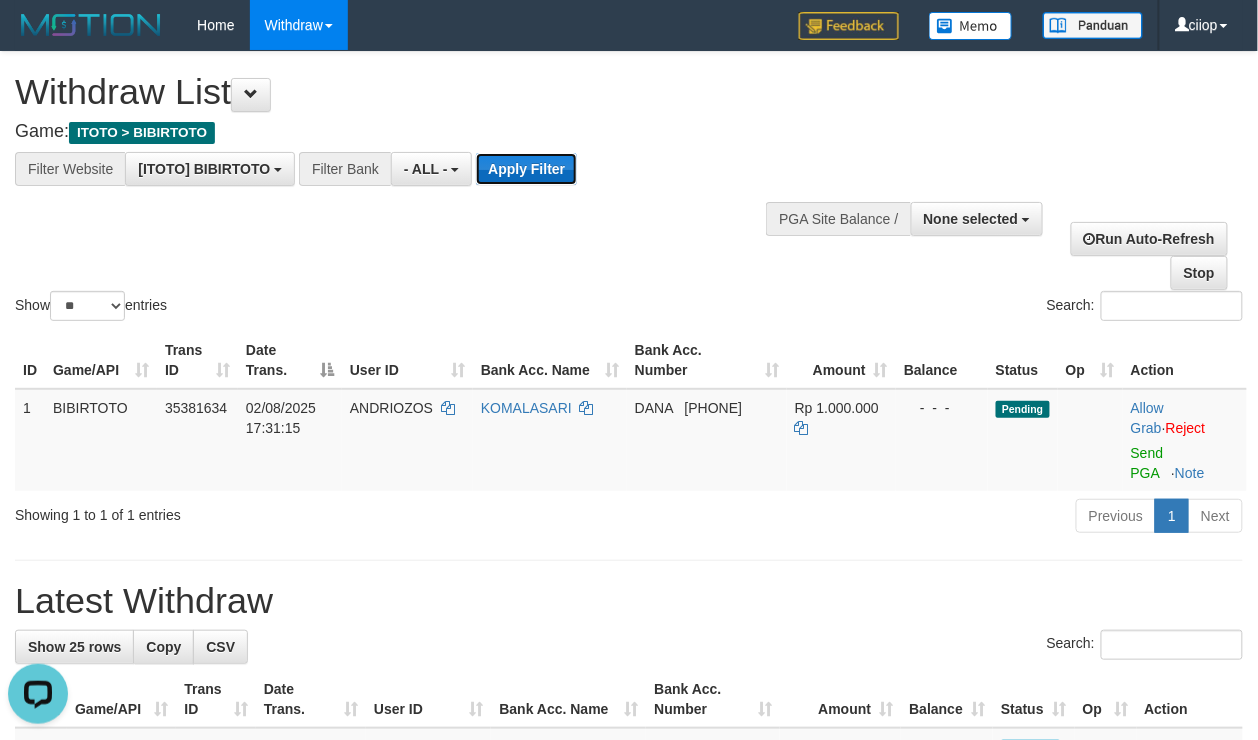 click on "Apply Filter" at bounding box center [526, 169] 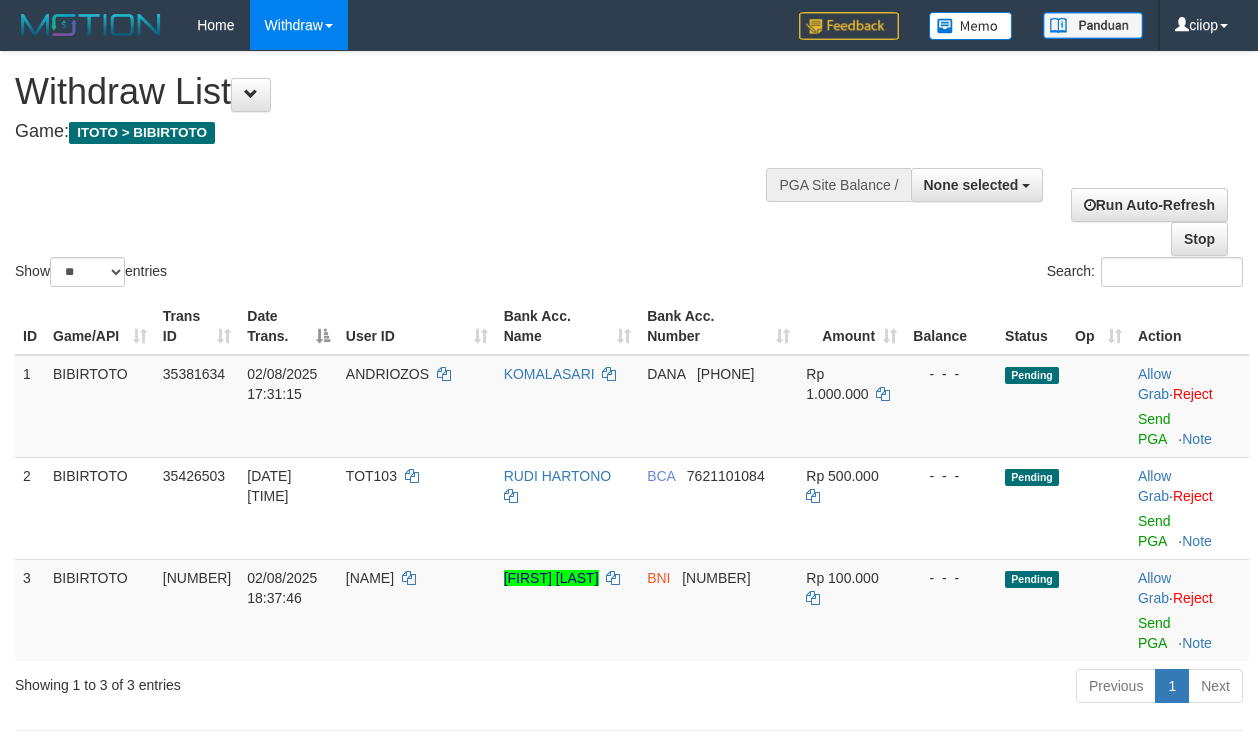 select 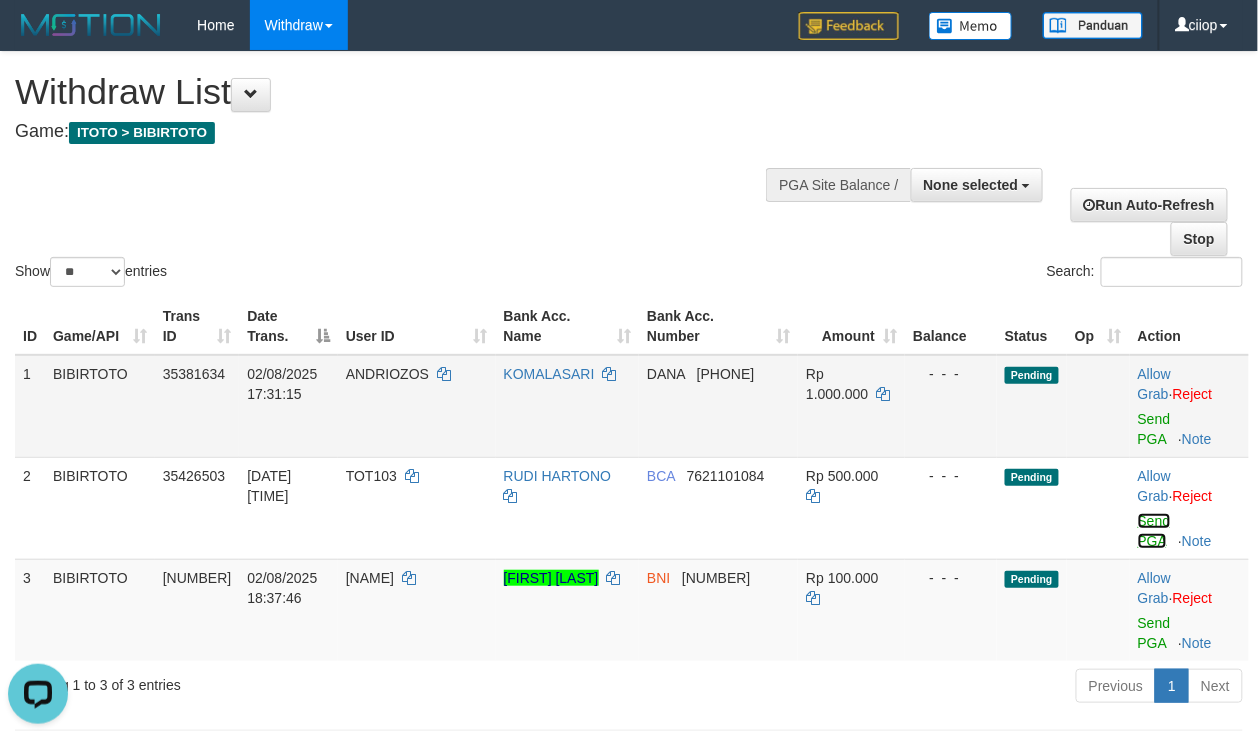 drag, startPoint x: 1144, startPoint y: 528, endPoint x: 784, endPoint y: 377, distance: 390.3857 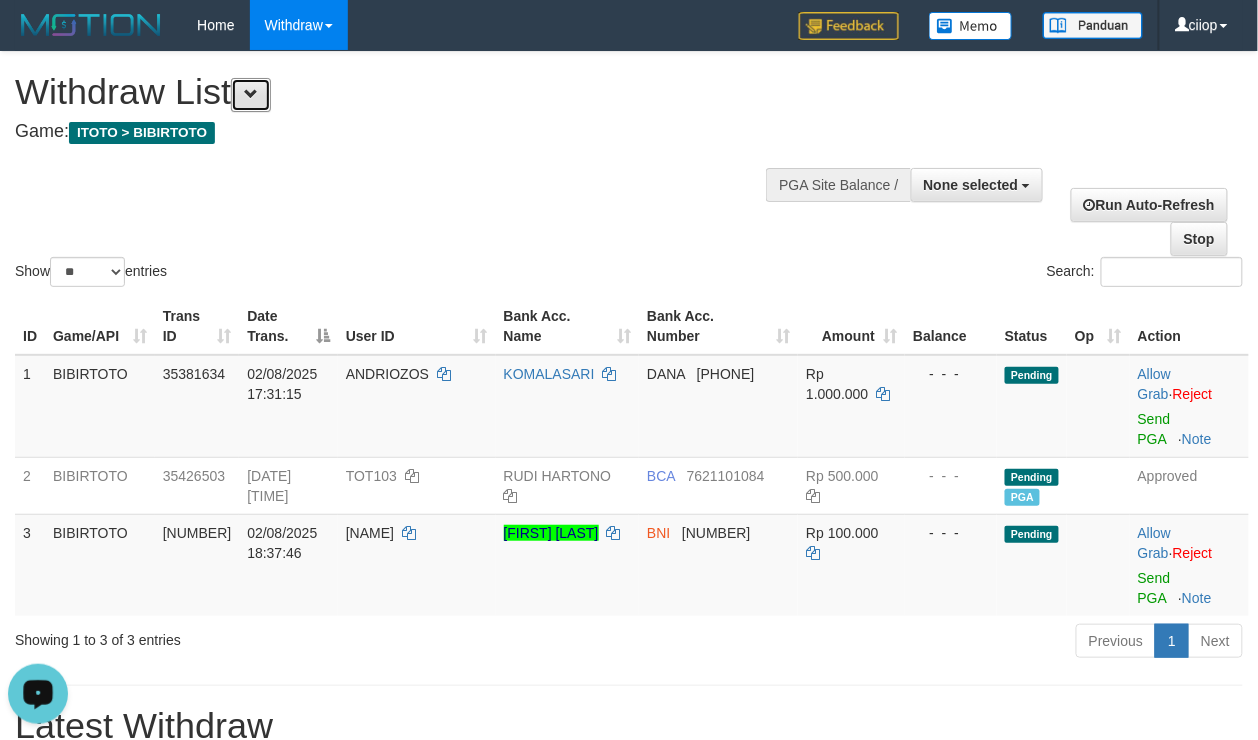 click at bounding box center (251, 95) 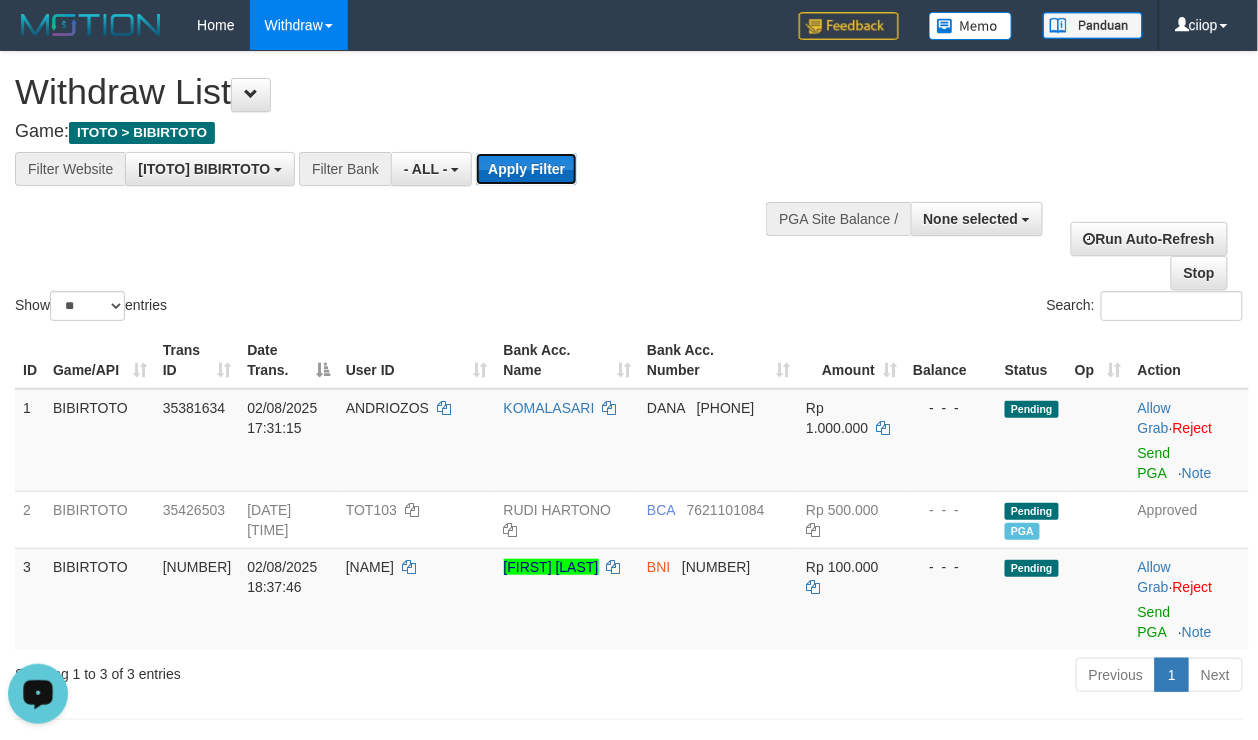 click on "Apply Filter" at bounding box center [526, 169] 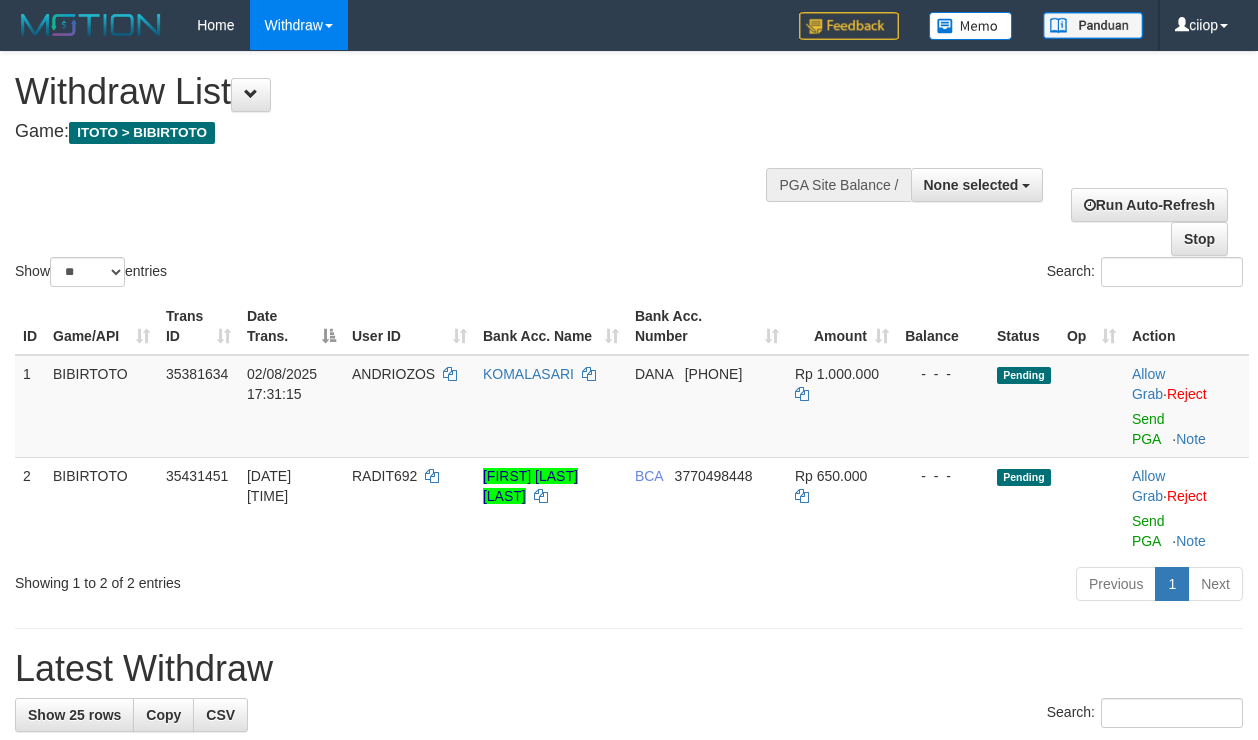select 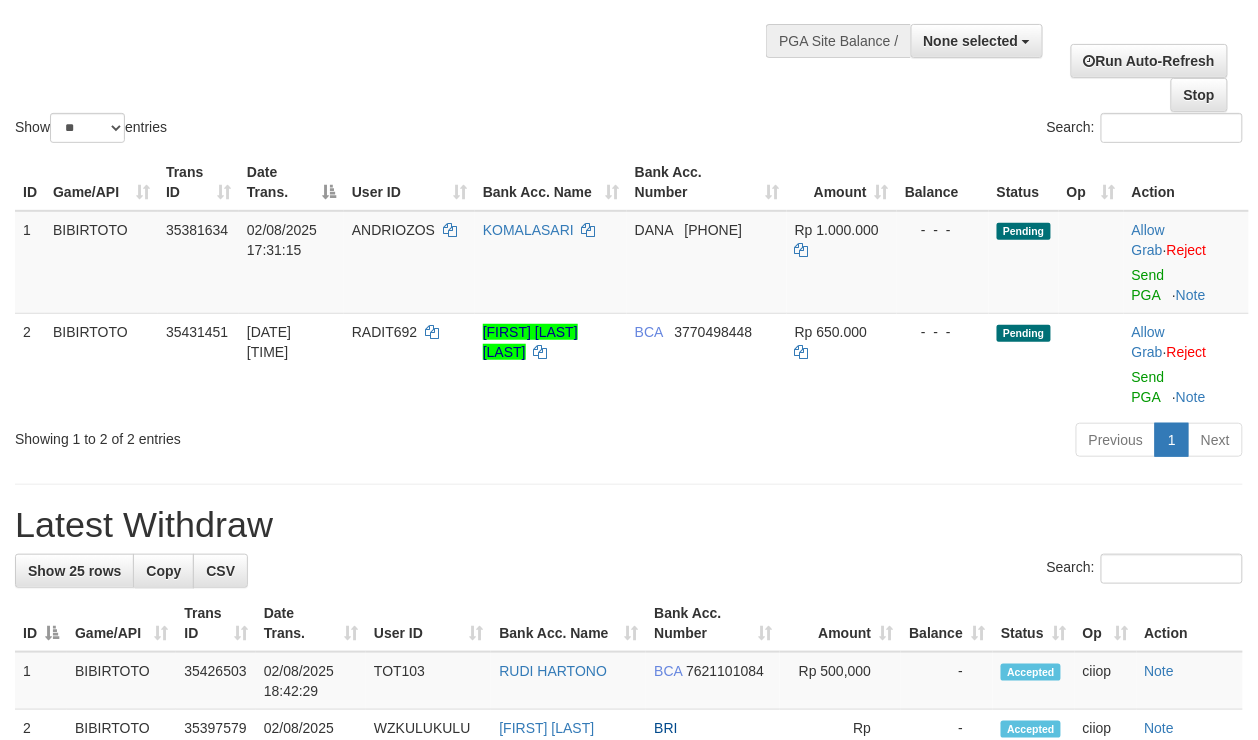 scroll, scrollTop: 533, scrollLeft: 0, axis: vertical 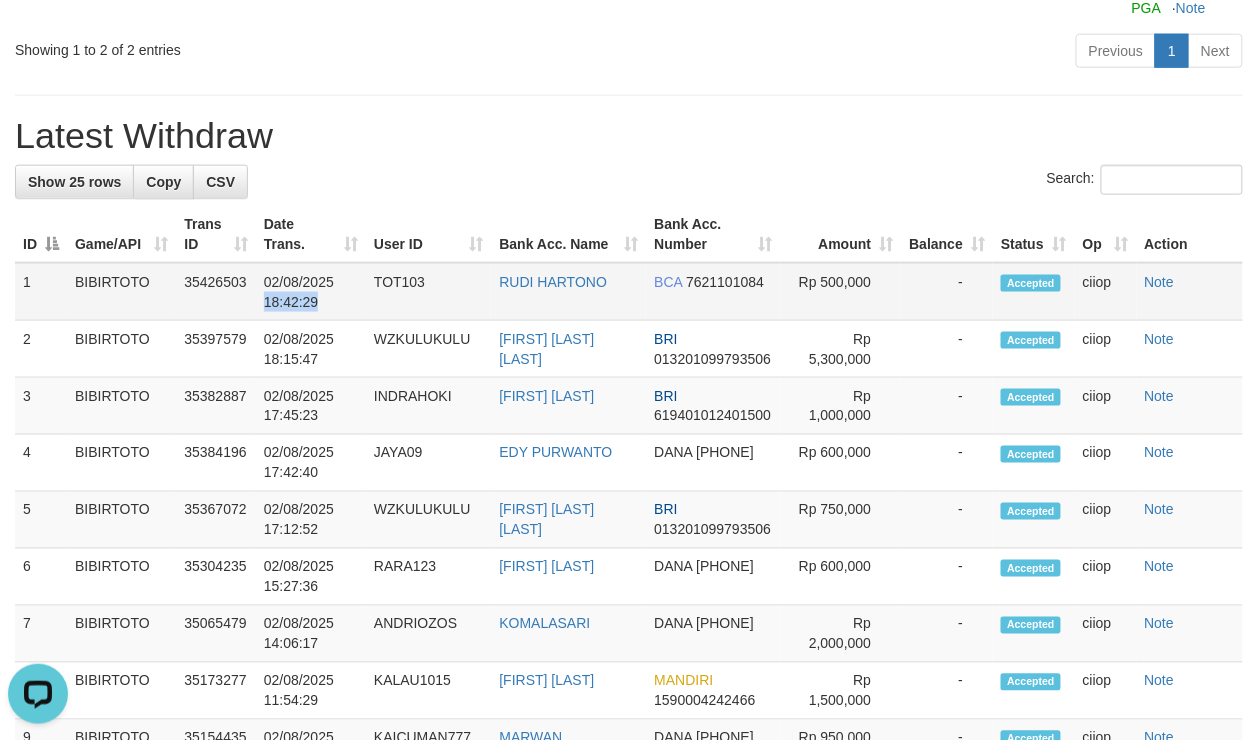 drag, startPoint x: 322, startPoint y: 312, endPoint x: 256, endPoint y: 313, distance: 66.007576 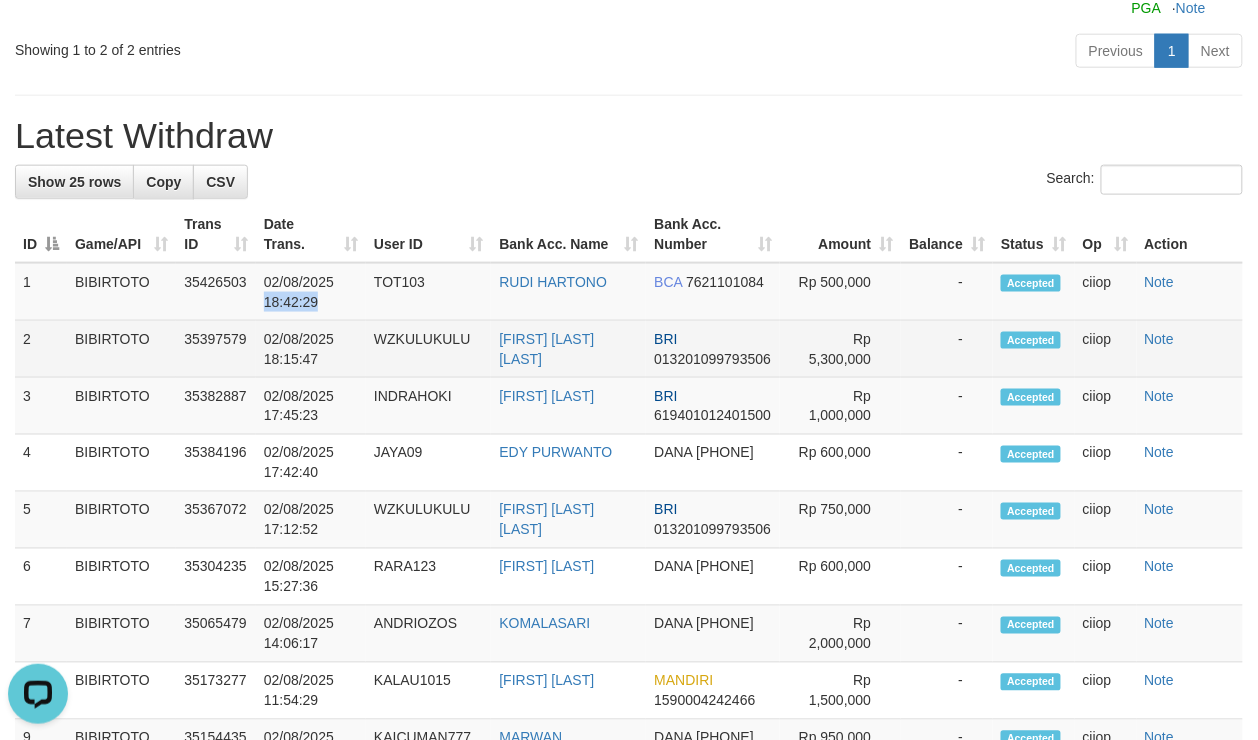 copy on "18:42:29" 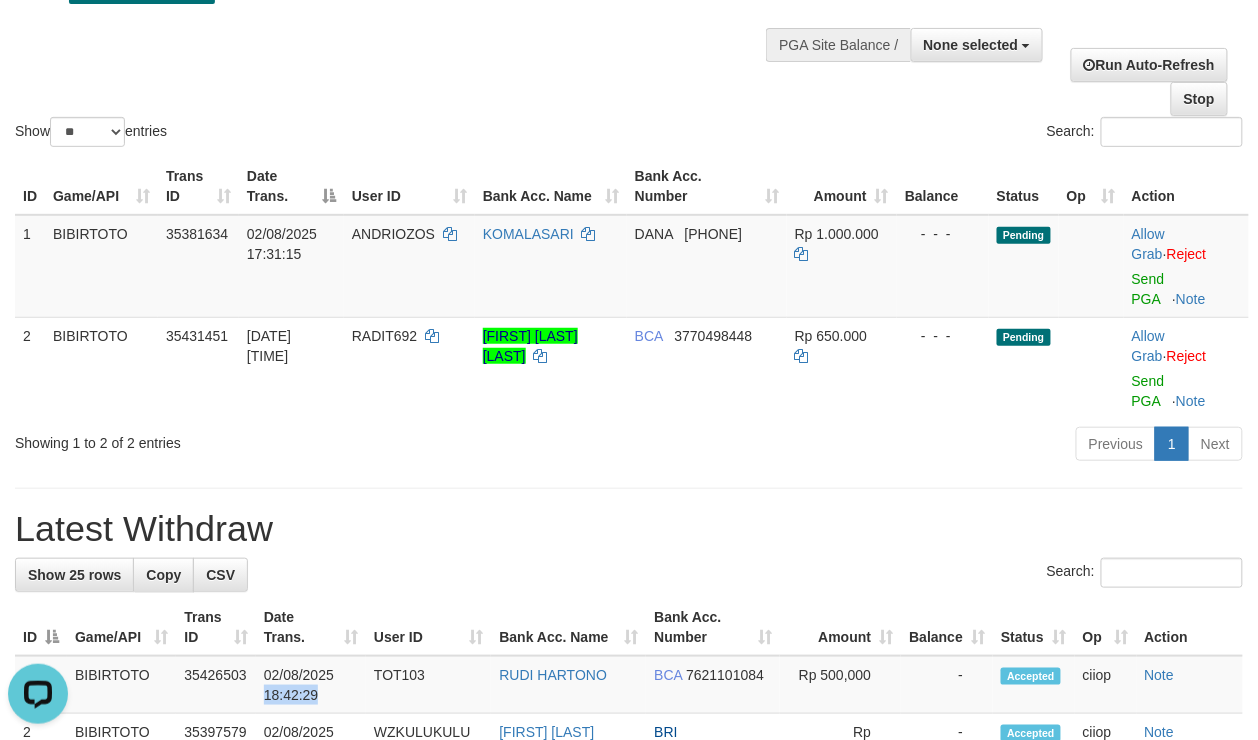 scroll, scrollTop: 133, scrollLeft: 0, axis: vertical 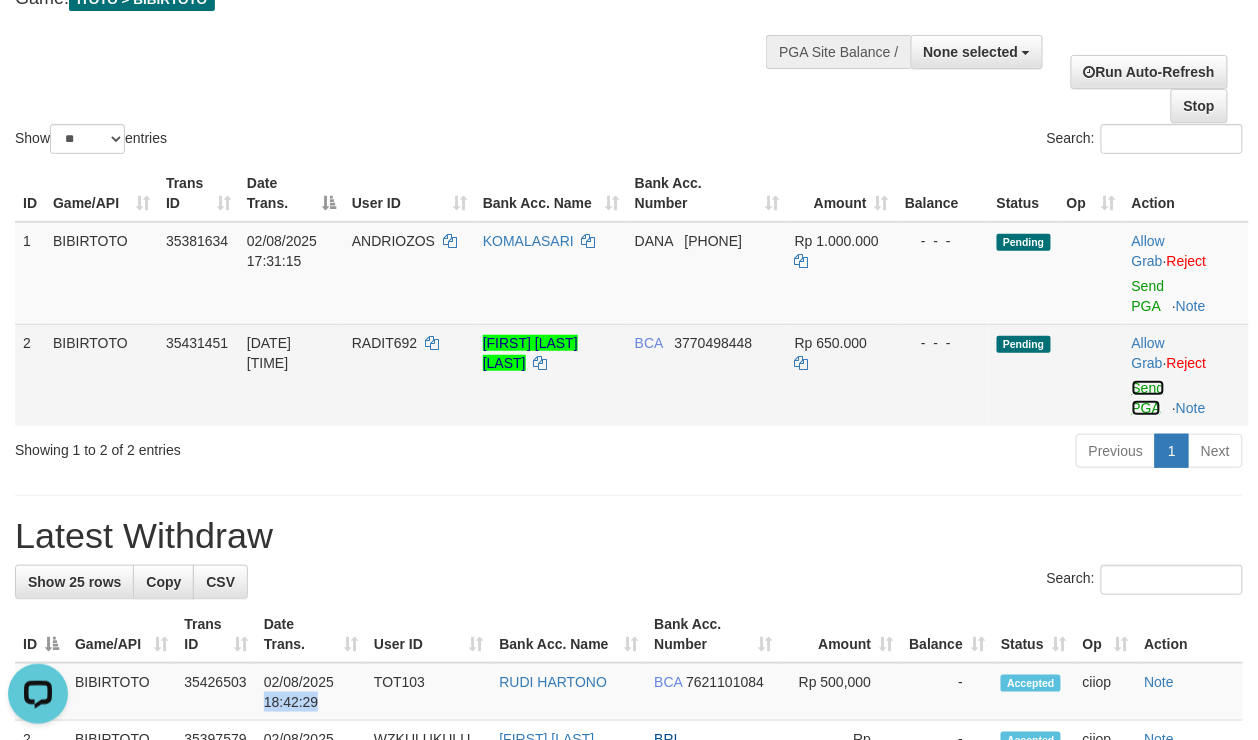 click on "Send PGA" at bounding box center (1148, 398) 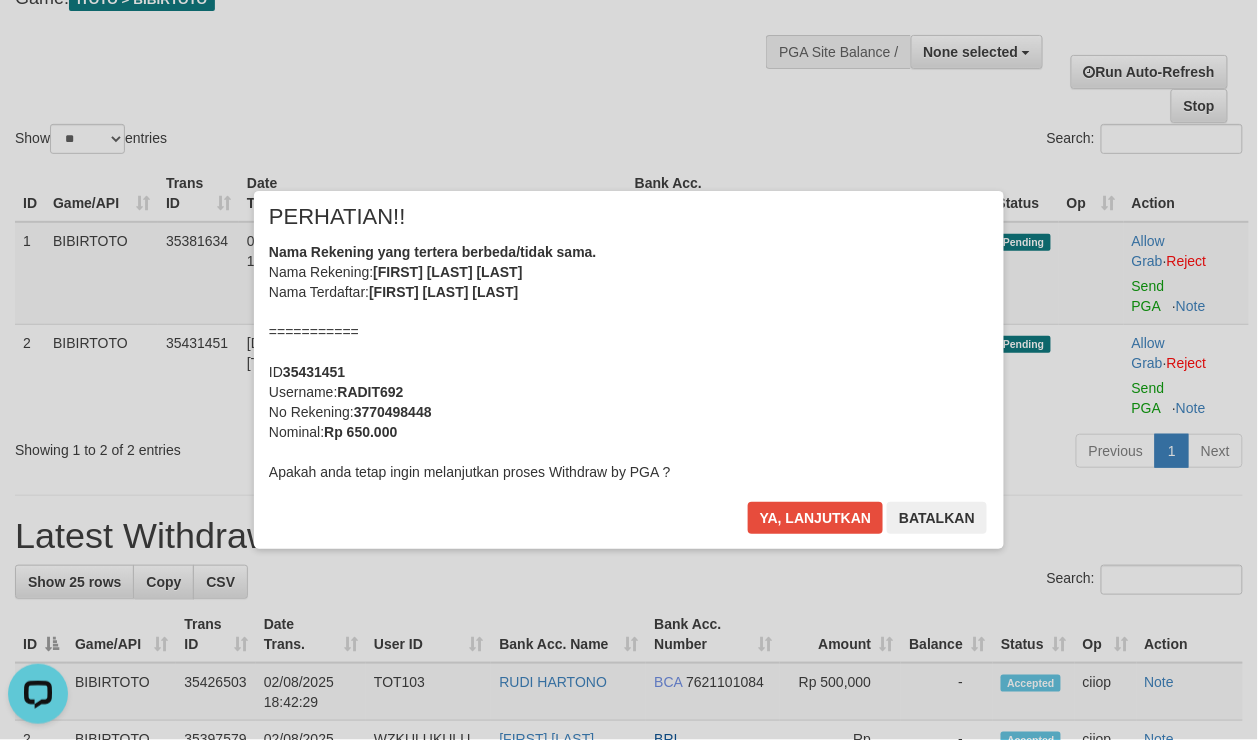 click on "× PERHATIAN!! Nama Rekening yang tertera berbeda/tidak sama. Nama Rekening:  MUHAMMAD FAHRI ADITRIAWA Nama Terdaftar:  MUHAMMAD FAHRI ADITRIAWAN =========== ID  35431451 Username:  RADIT692 No Rekening:  3770498448 Nominal:  Rp 650.000 Apakah anda tetap ingin melanjutkan proses Withdraw by PGA ? Ya, lanjutkan Batalkan" at bounding box center (629, 370) 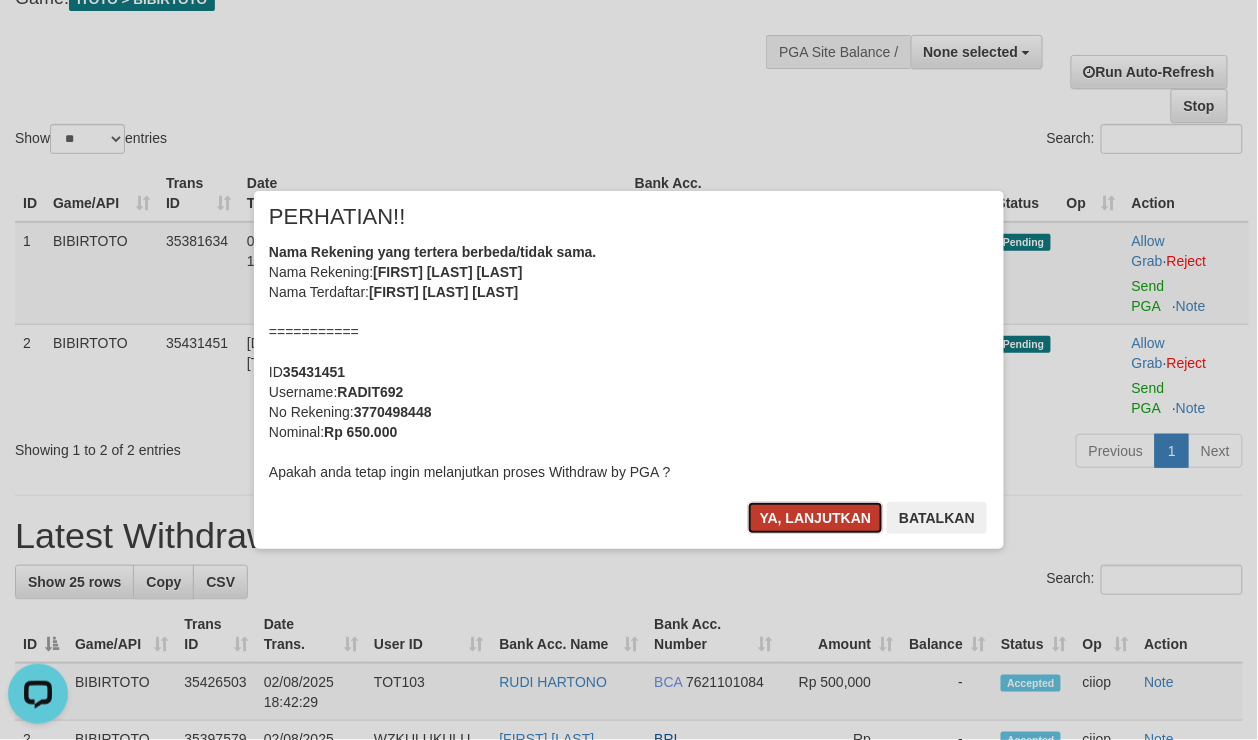click on "Ya, lanjutkan" at bounding box center (816, 518) 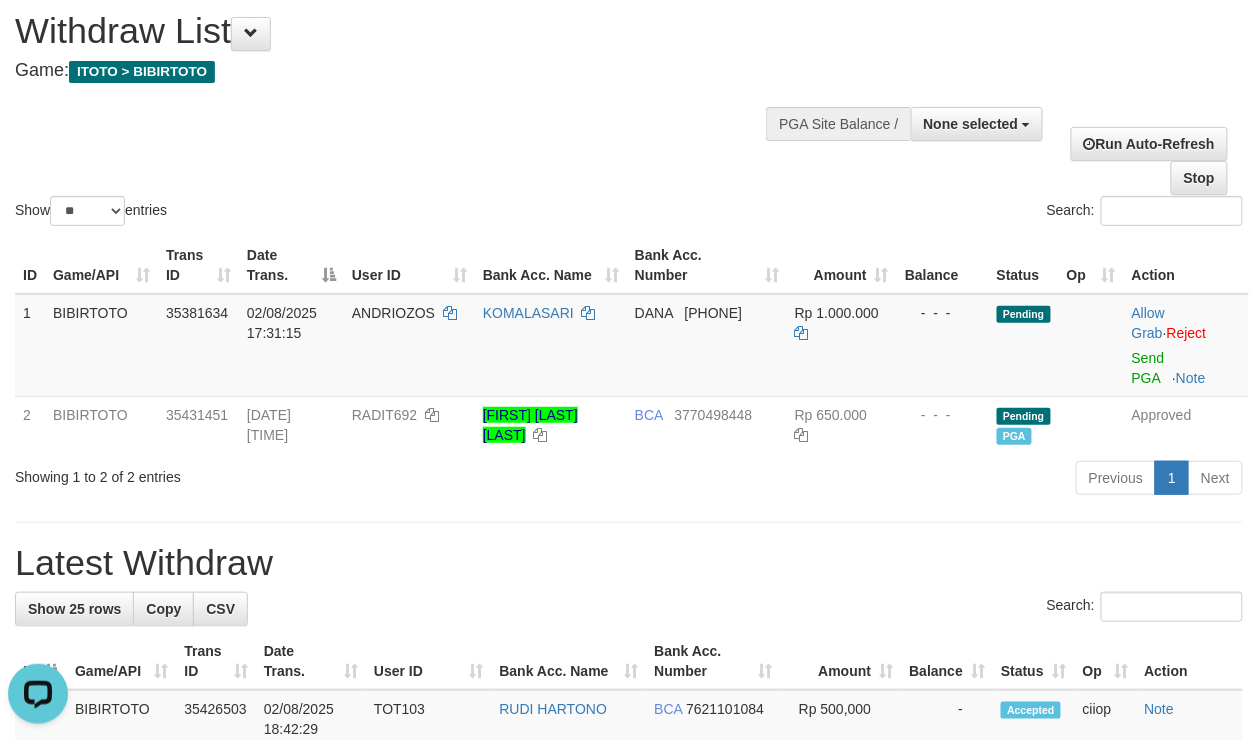 scroll, scrollTop: 0, scrollLeft: 0, axis: both 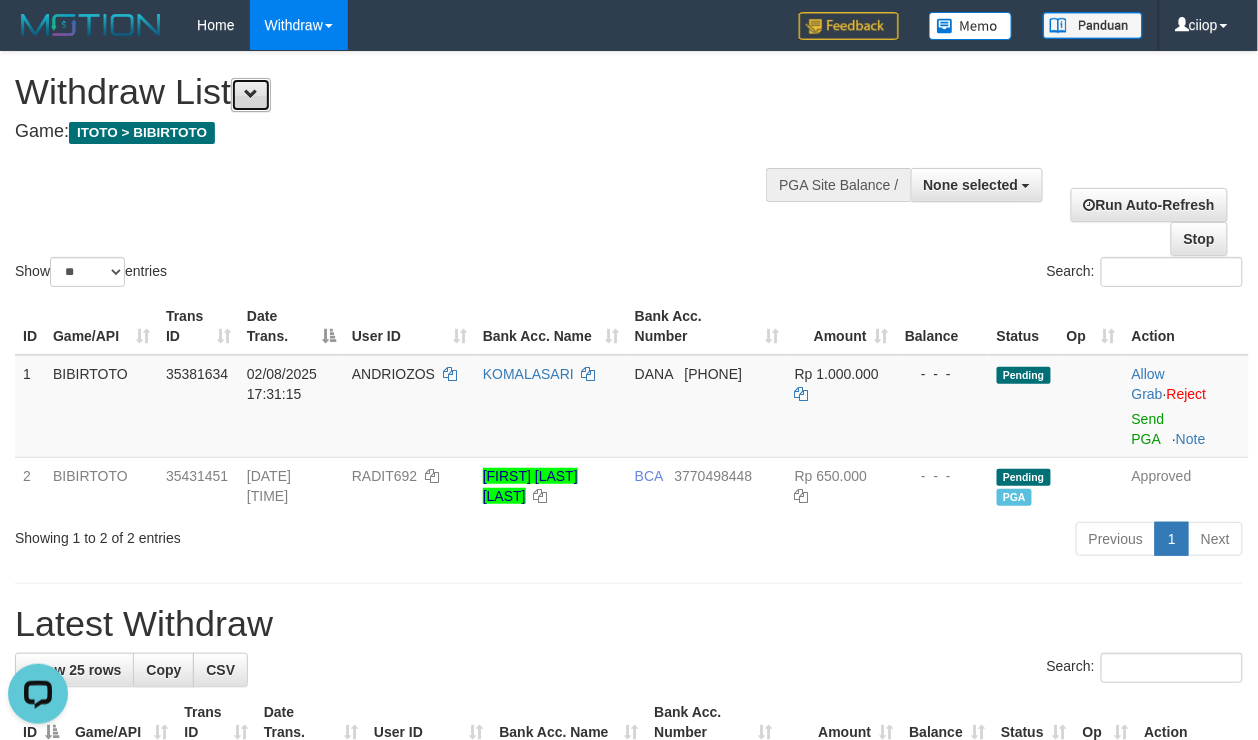 click at bounding box center (251, 95) 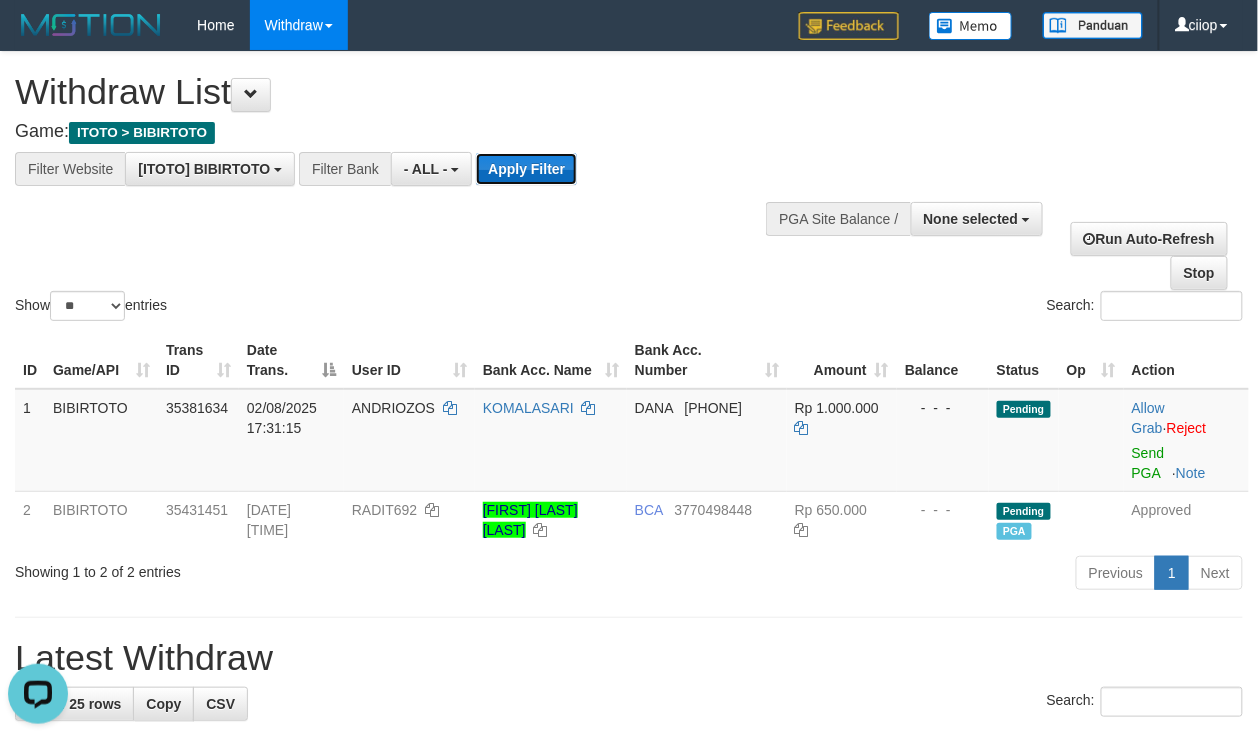 click on "Apply Filter" at bounding box center (526, 169) 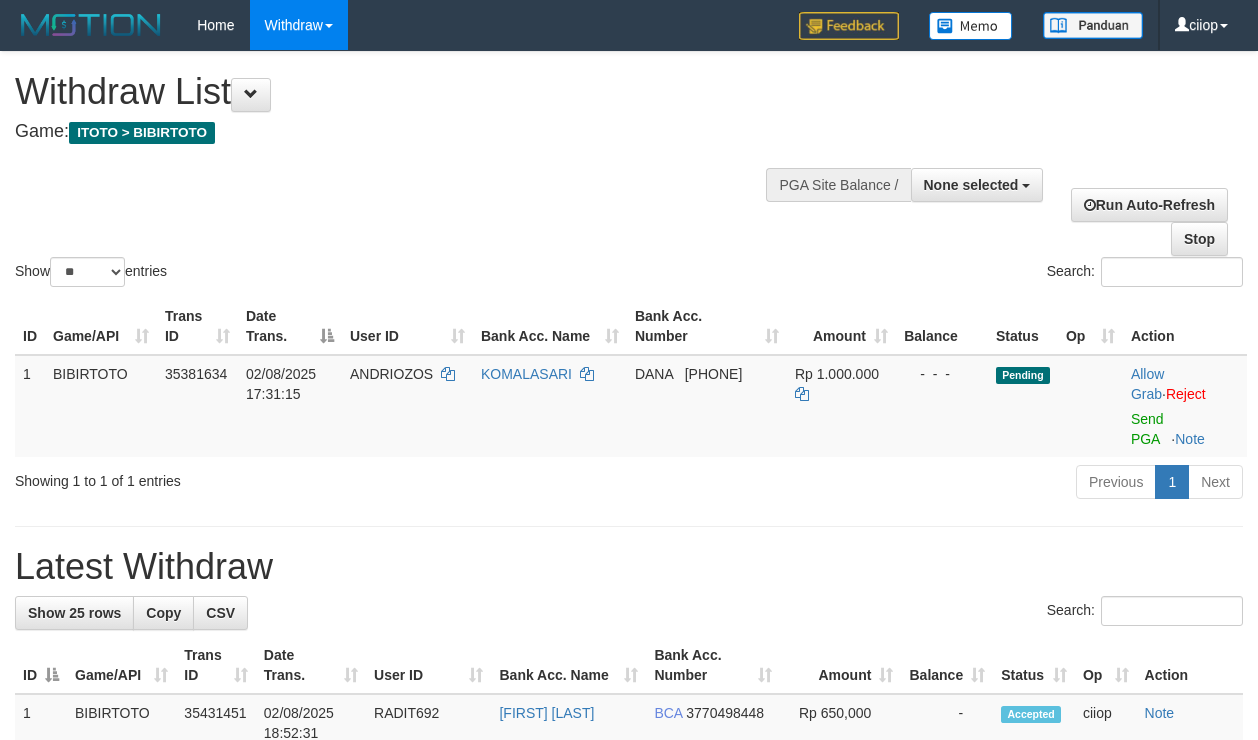 select 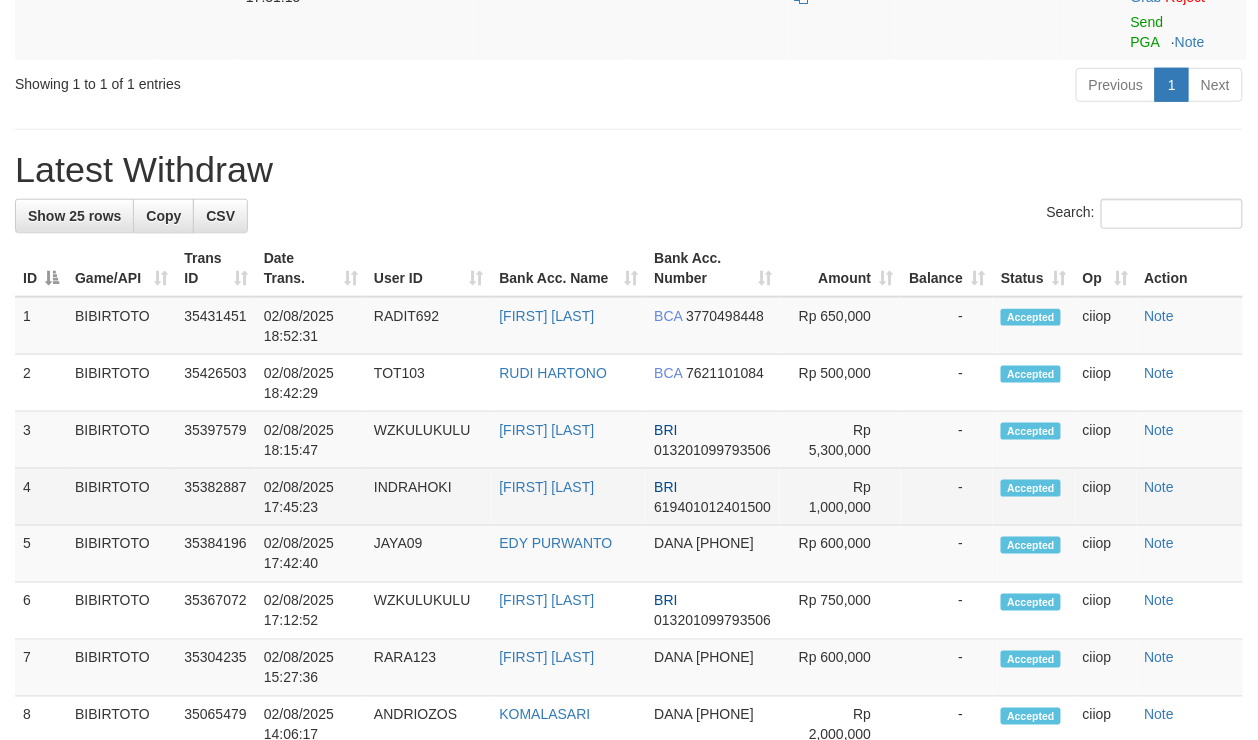 scroll, scrollTop: 400, scrollLeft: 0, axis: vertical 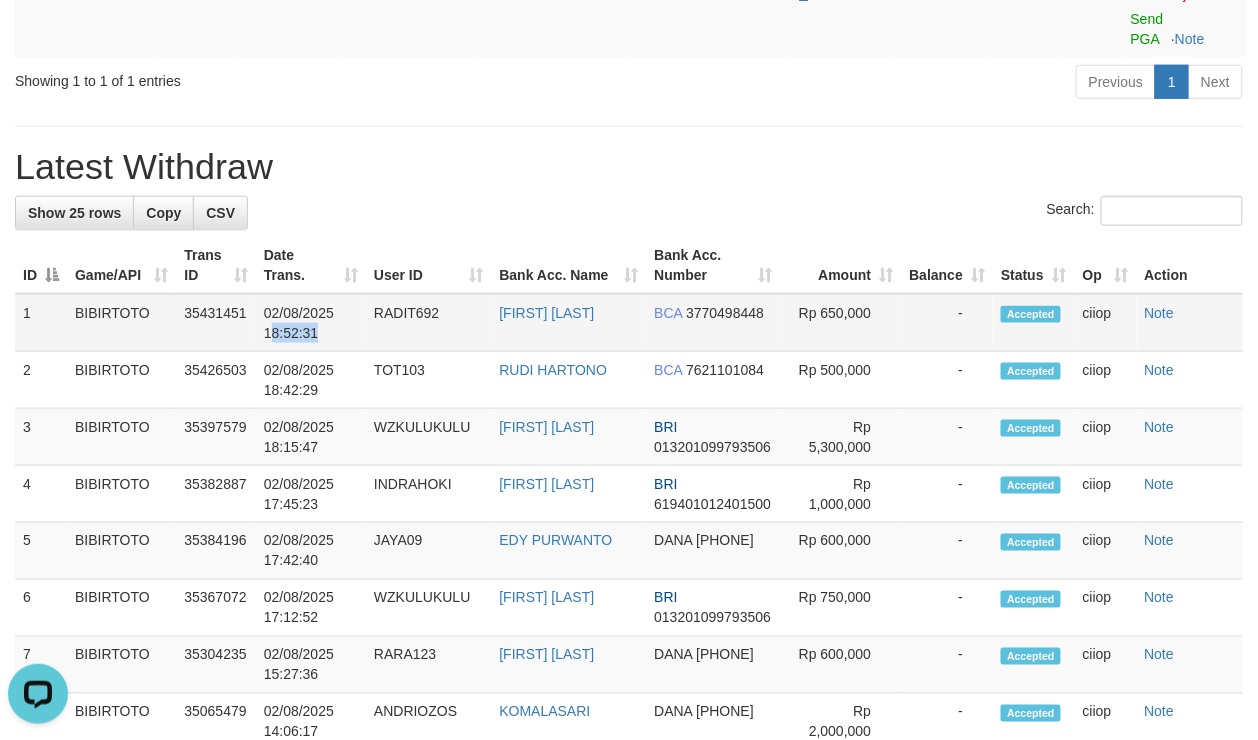 copy on "[TIME]" 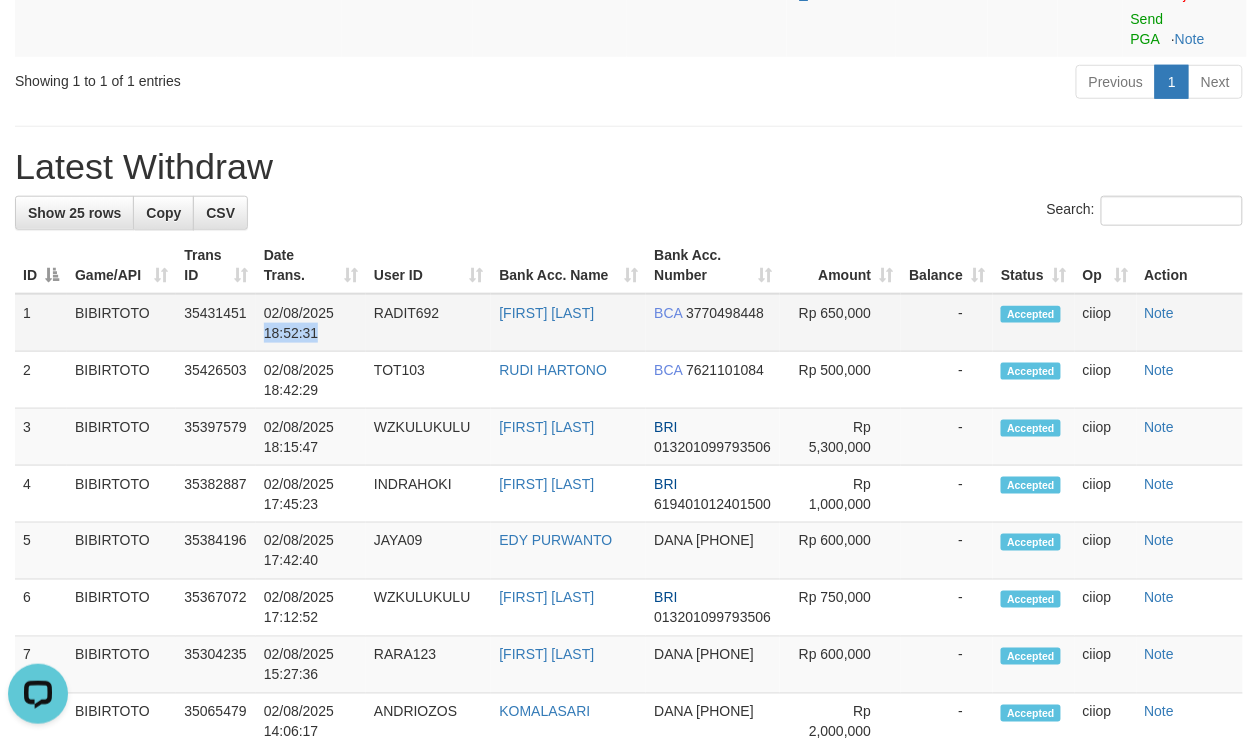 copy on "[TIME]" 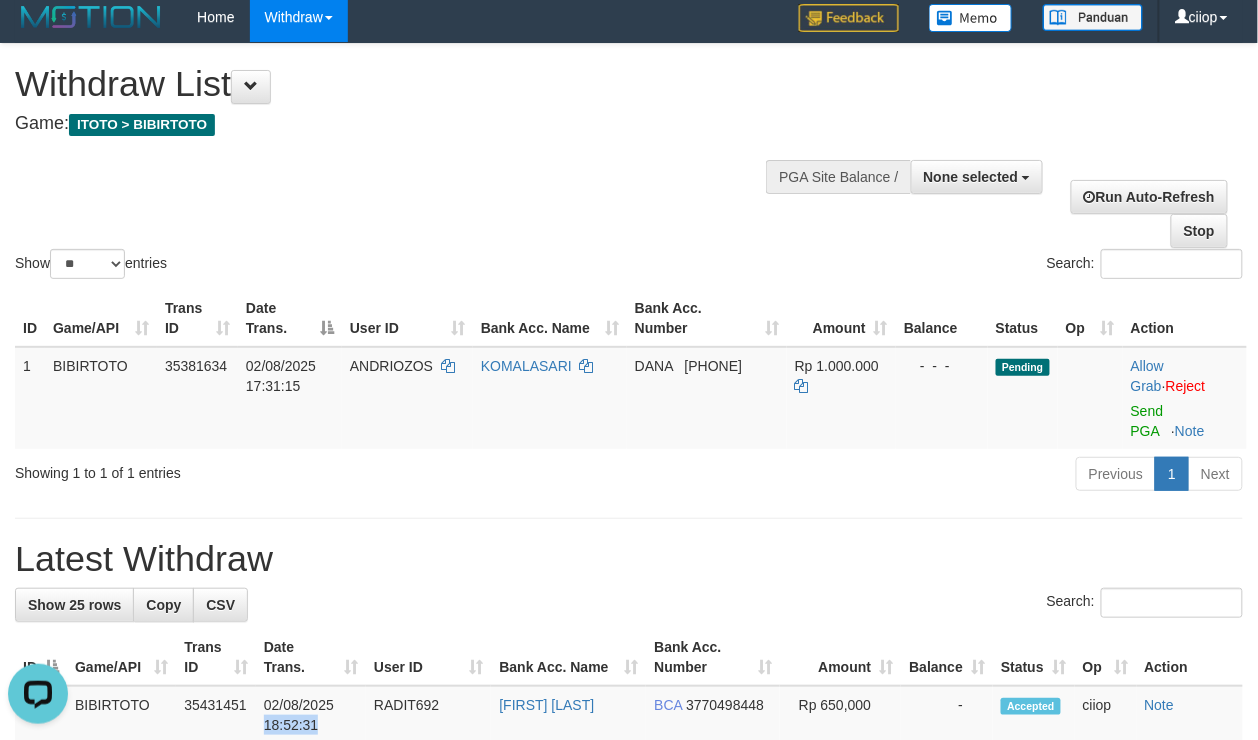 scroll, scrollTop: 0, scrollLeft: 0, axis: both 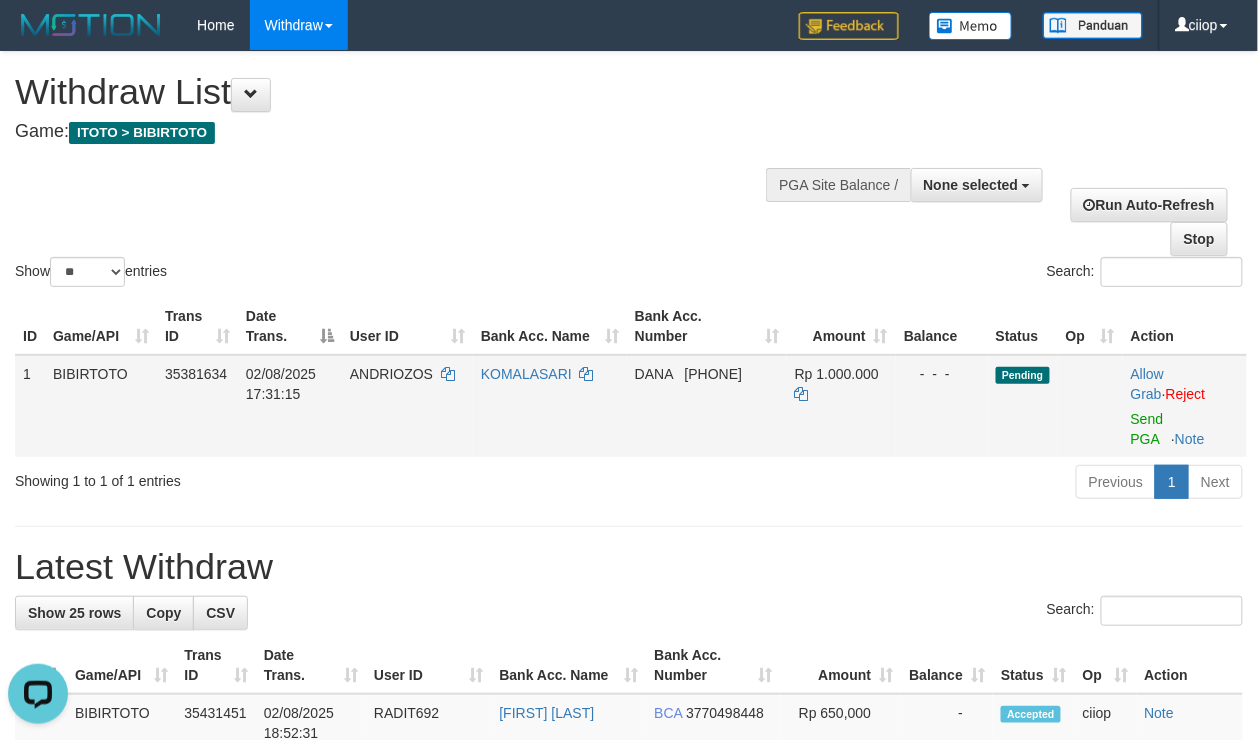 click on "Allow Grab   ·    Reject Send PGA     ·    Note" at bounding box center (1185, 406) 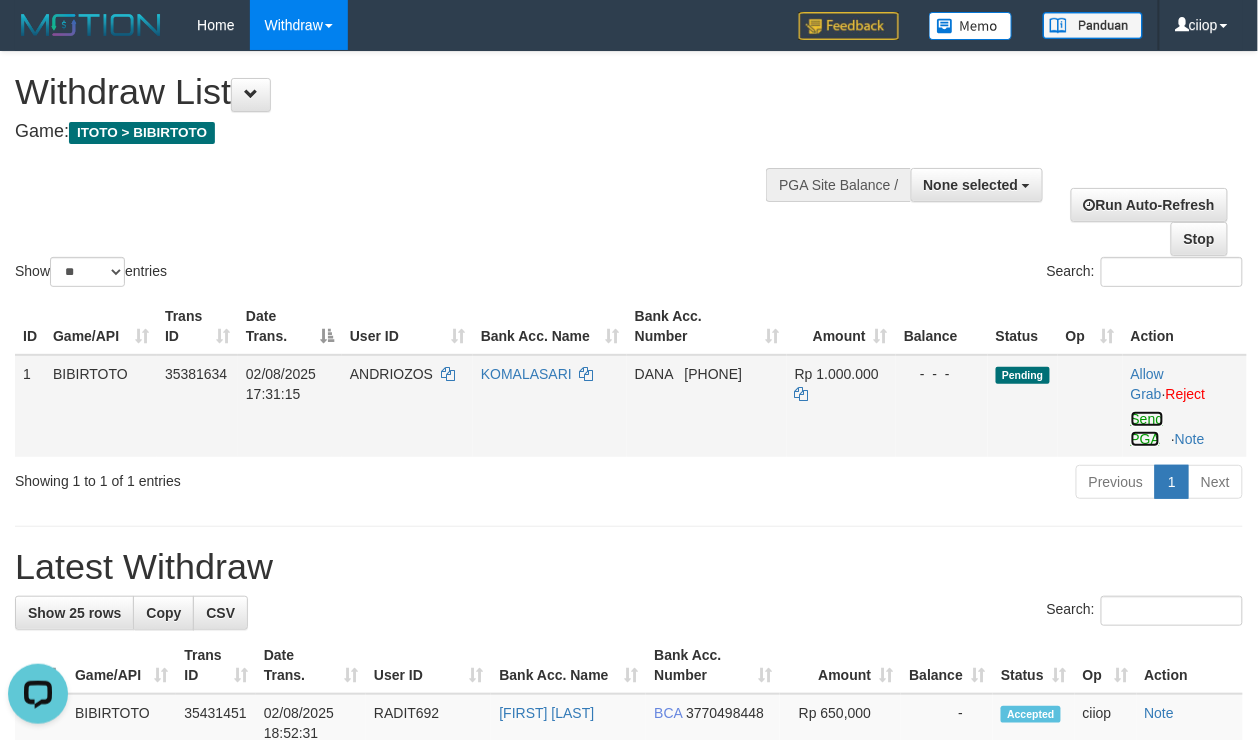 click on "Send PGA" at bounding box center (1147, 429) 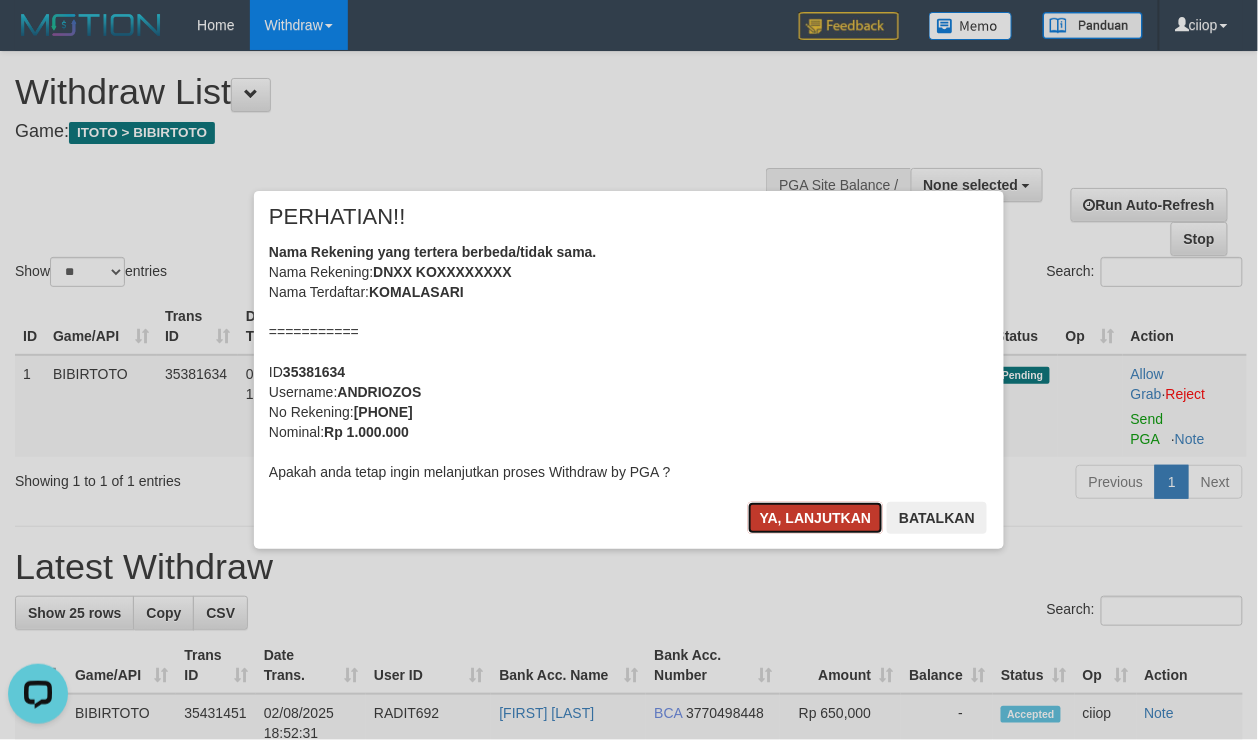 click on "Ya, lanjutkan" at bounding box center [816, 518] 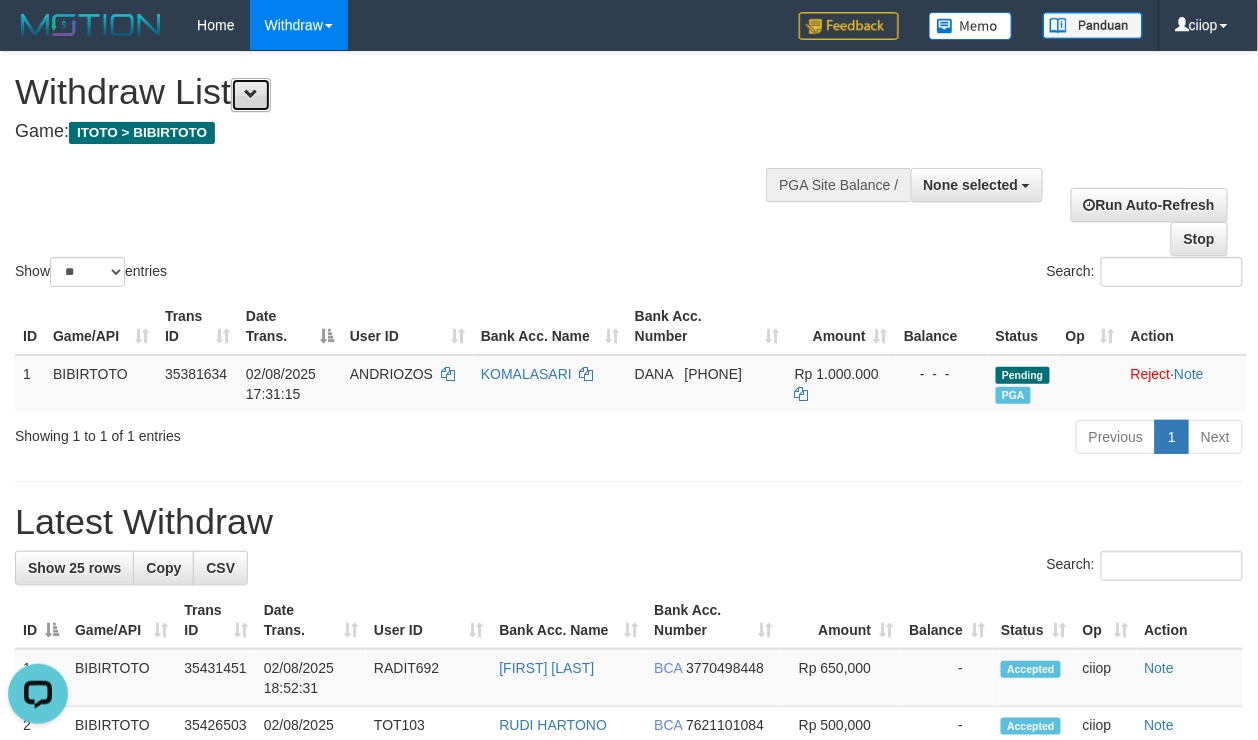 click at bounding box center (251, 95) 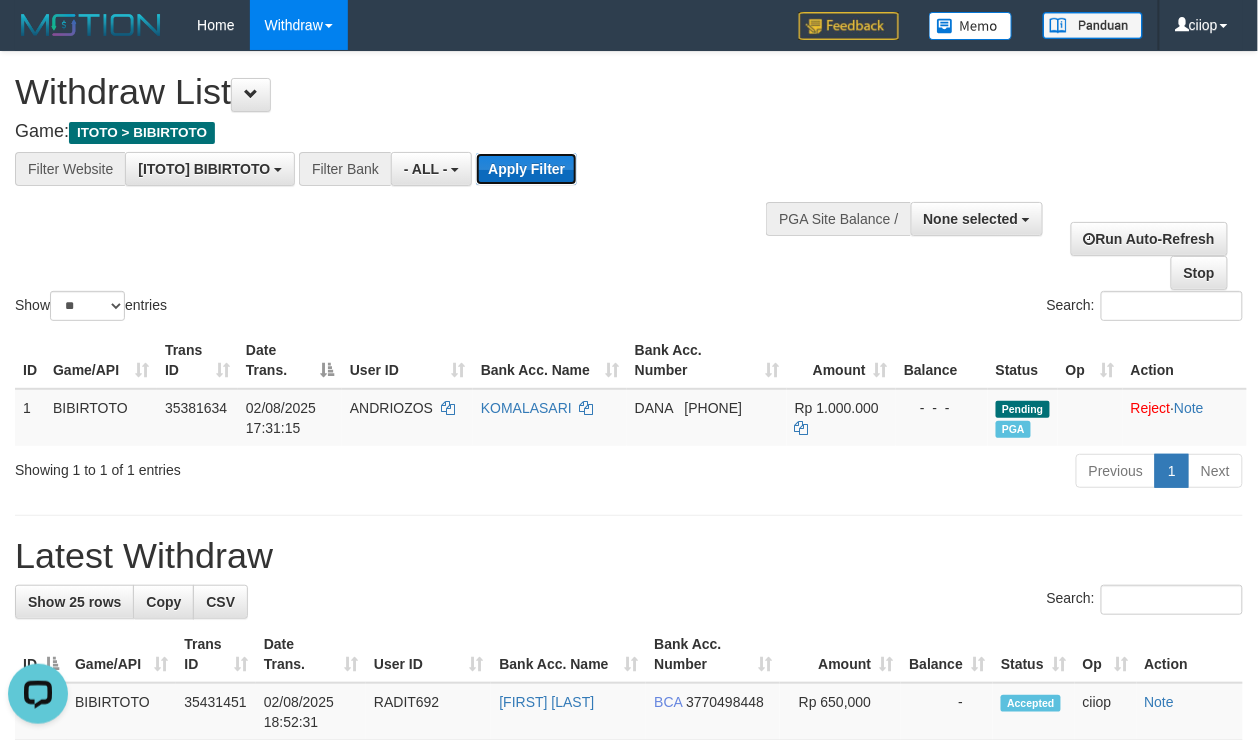 click on "Apply Filter" at bounding box center (526, 169) 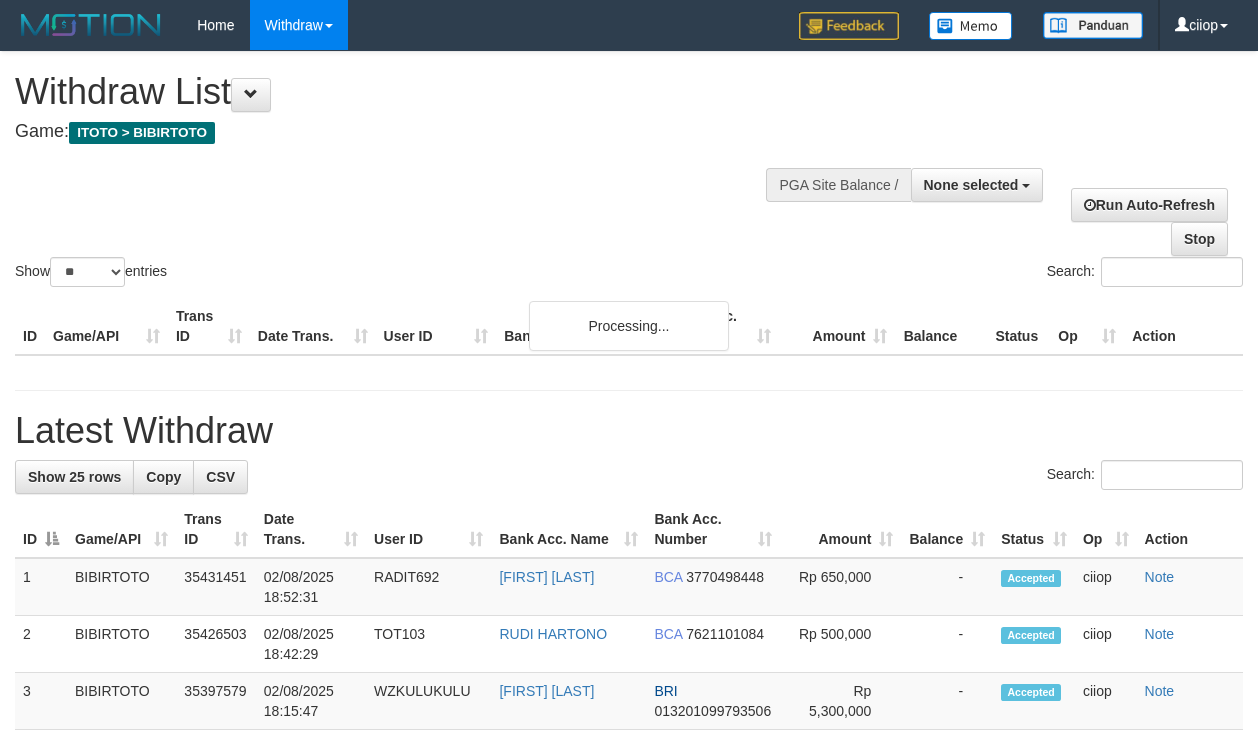 select 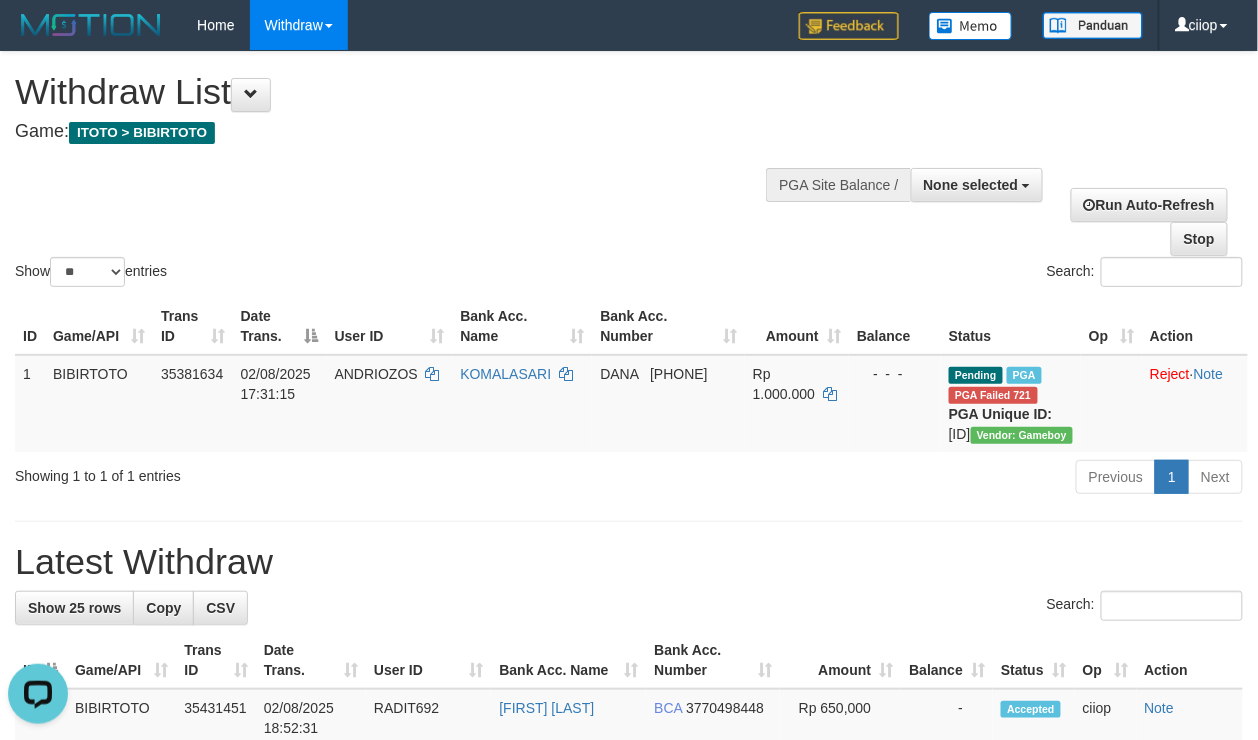 scroll, scrollTop: 0, scrollLeft: 0, axis: both 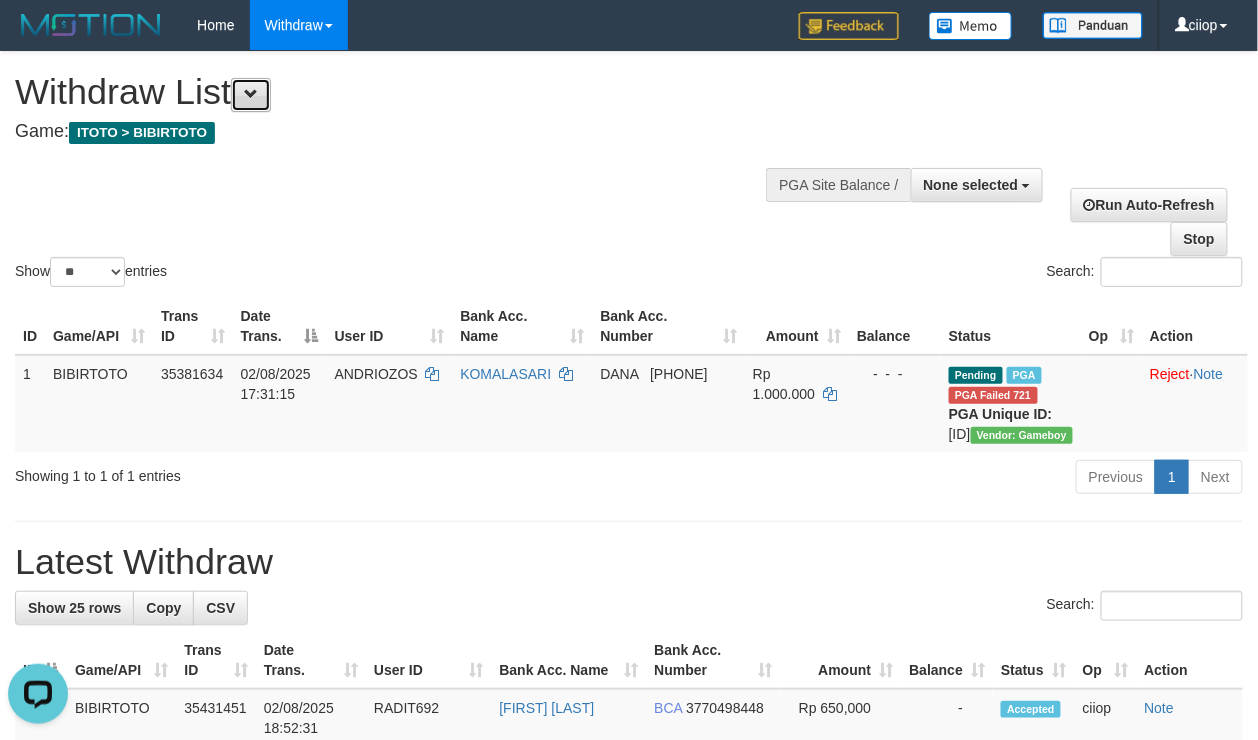 click at bounding box center [251, 95] 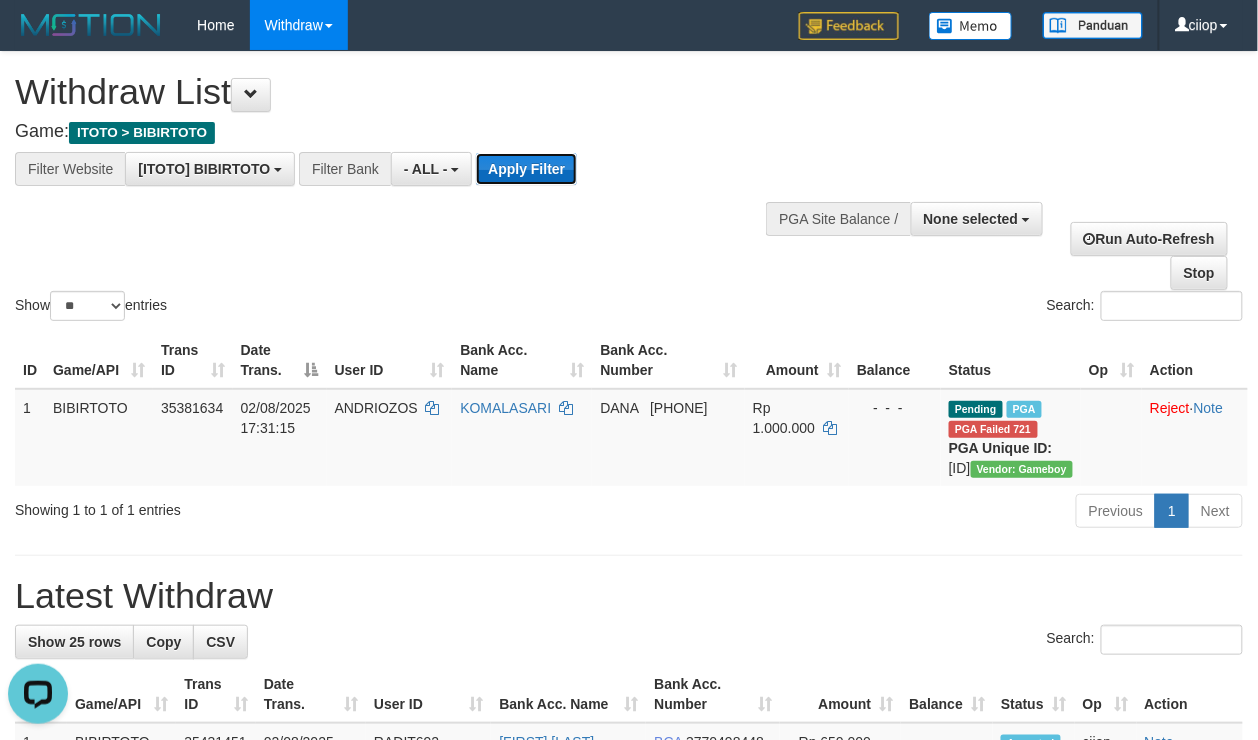 click on "Apply Filter" at bounding box center (526, 169) 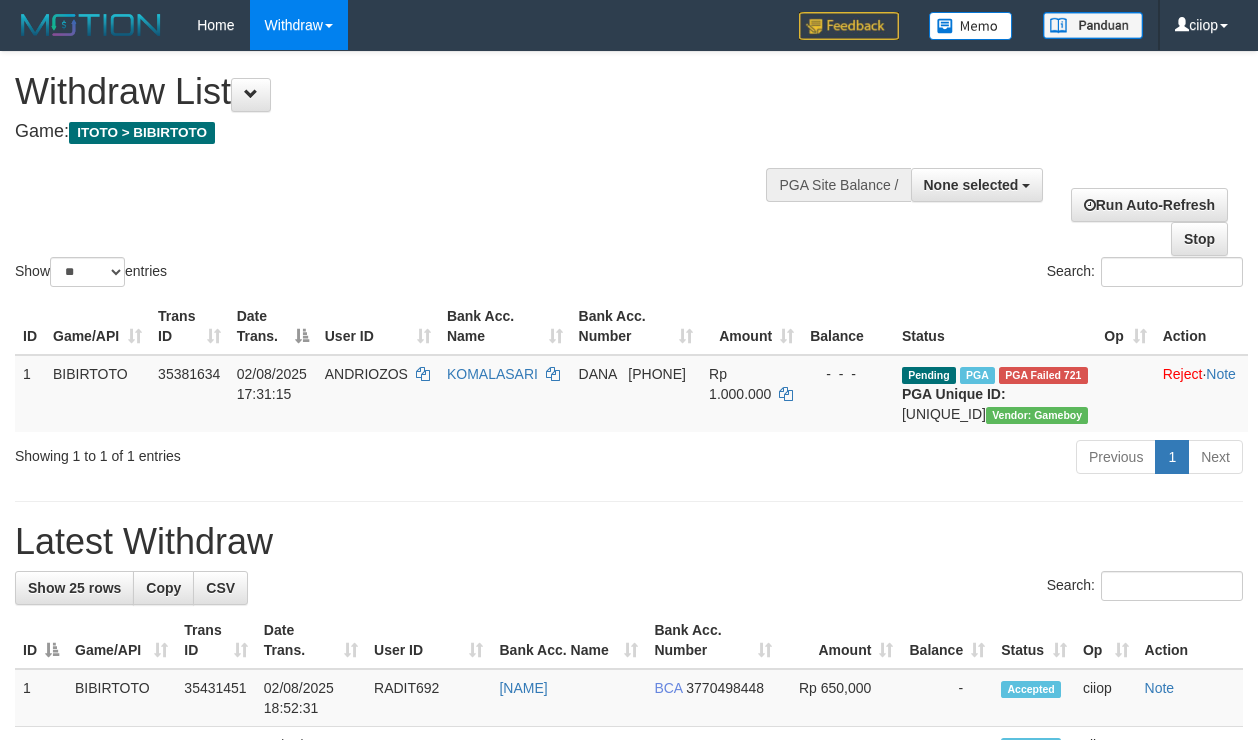 select 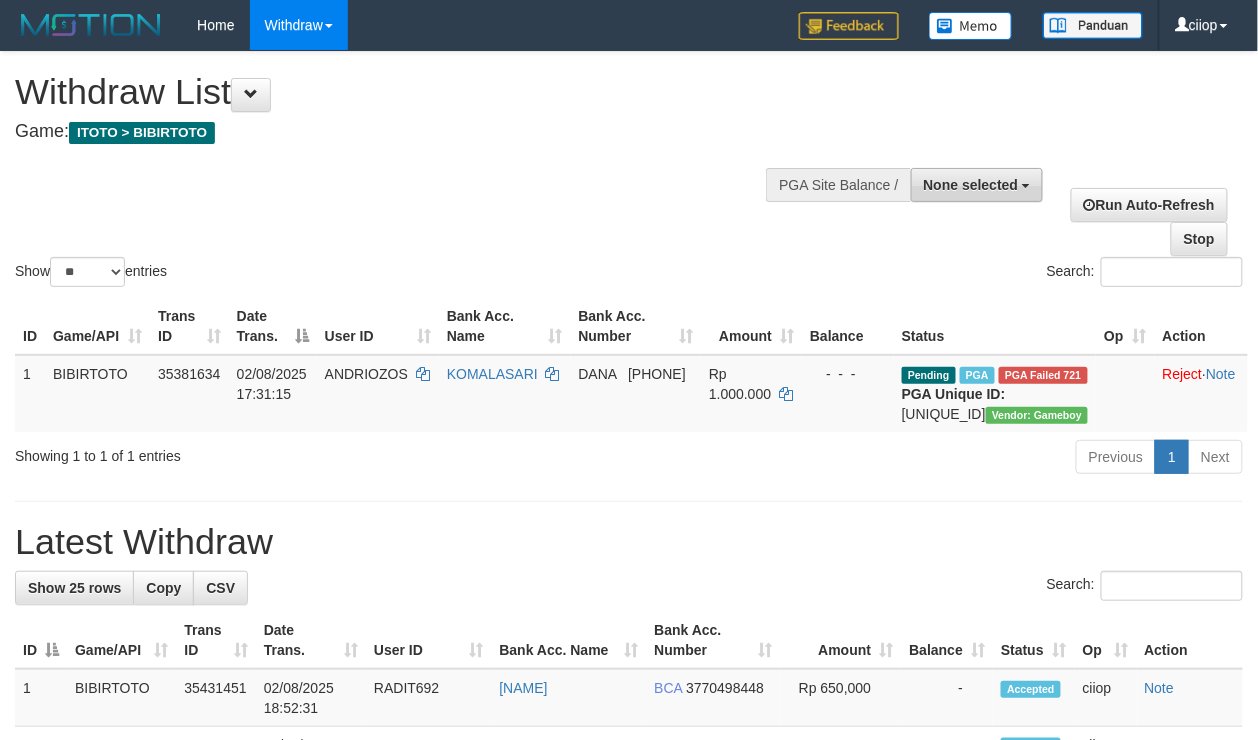 click on "None selected" at bounding box center [977, 185] 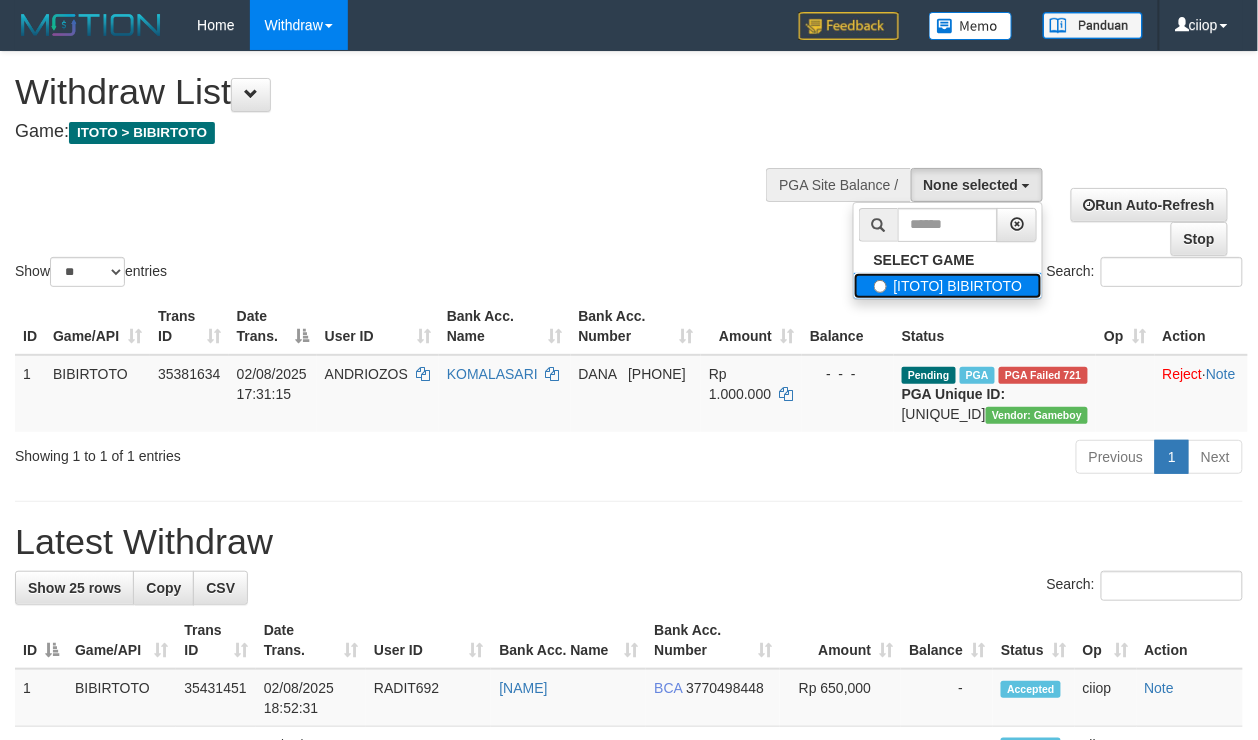 click on "[ITOTO] BIBIRTOTO" at bounding box center (948, 286) 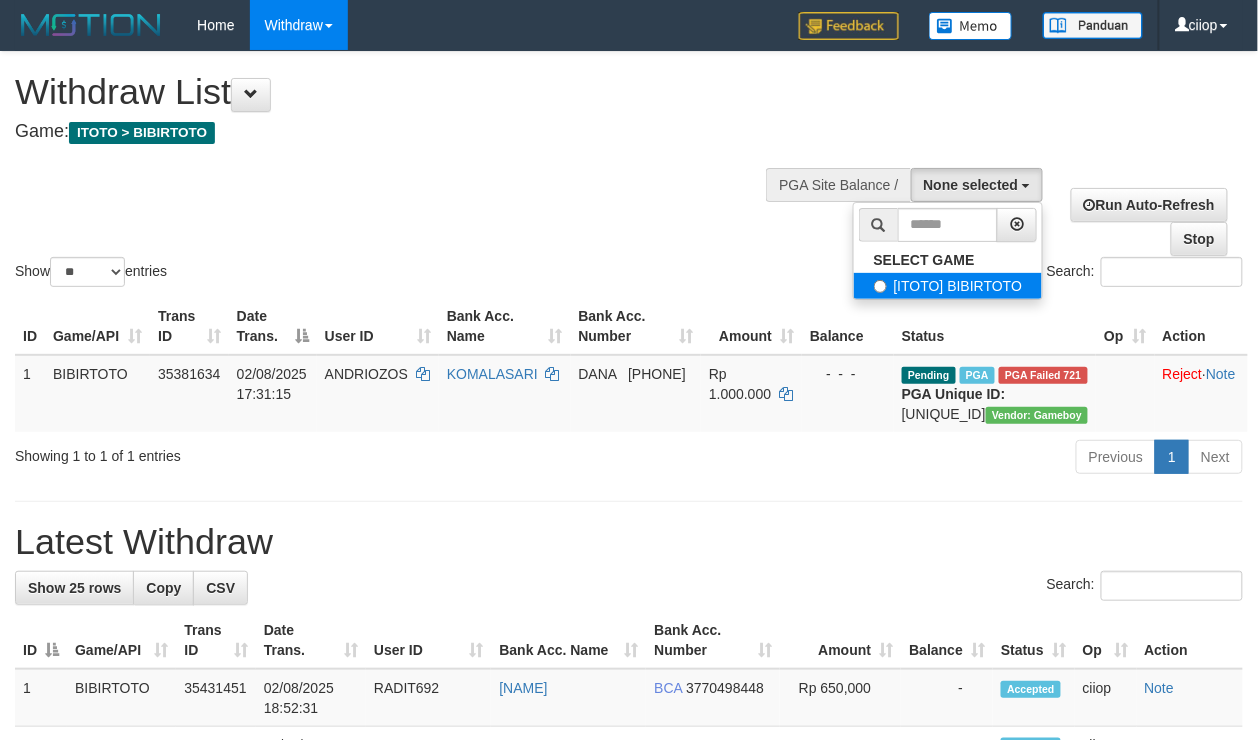 select on "****" 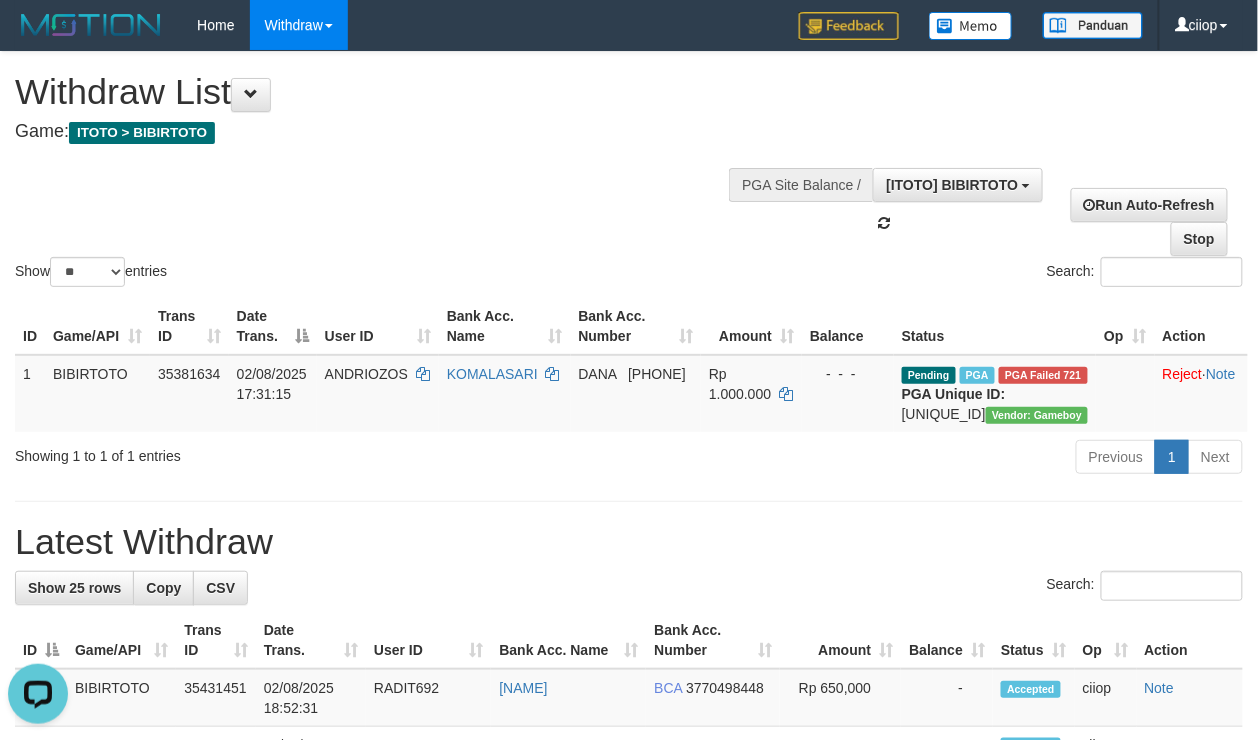 scroll, scrollTop: 0, scrollLeft: 0, axis: both 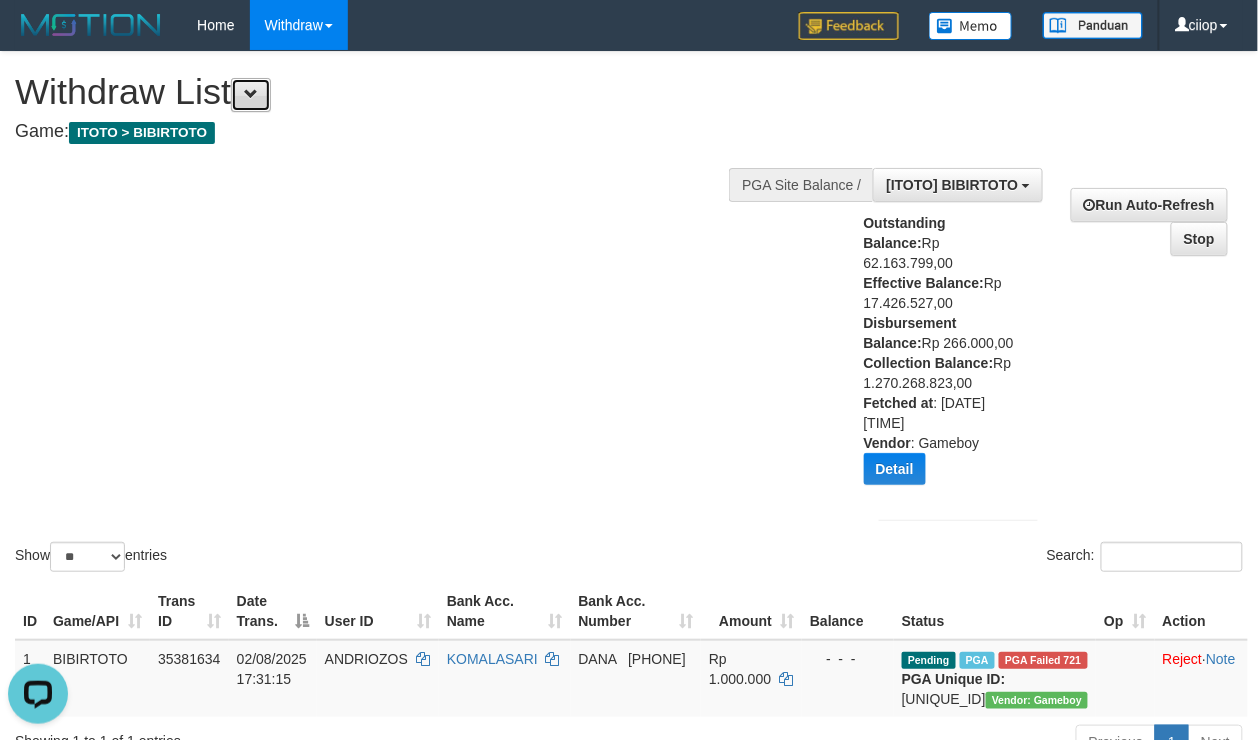 click at bounding box center [251, 95] 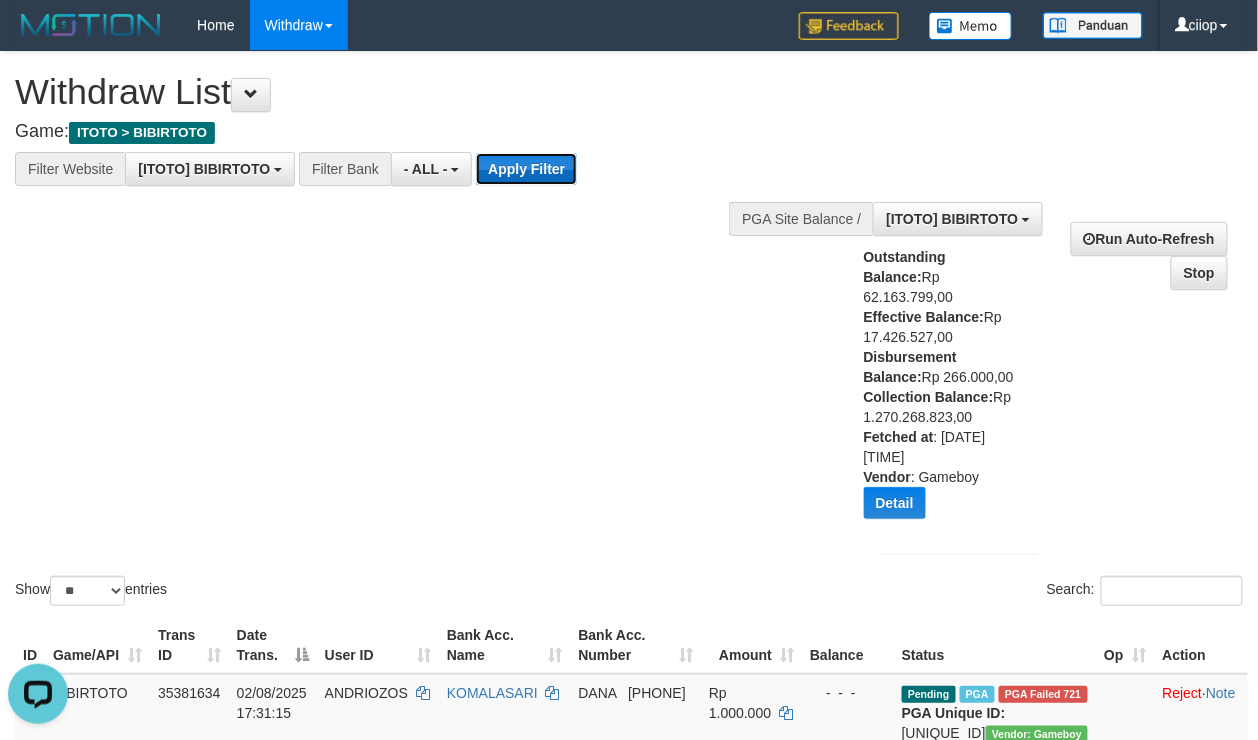 click on "Apply Filter" at bounding box center (526, 169) 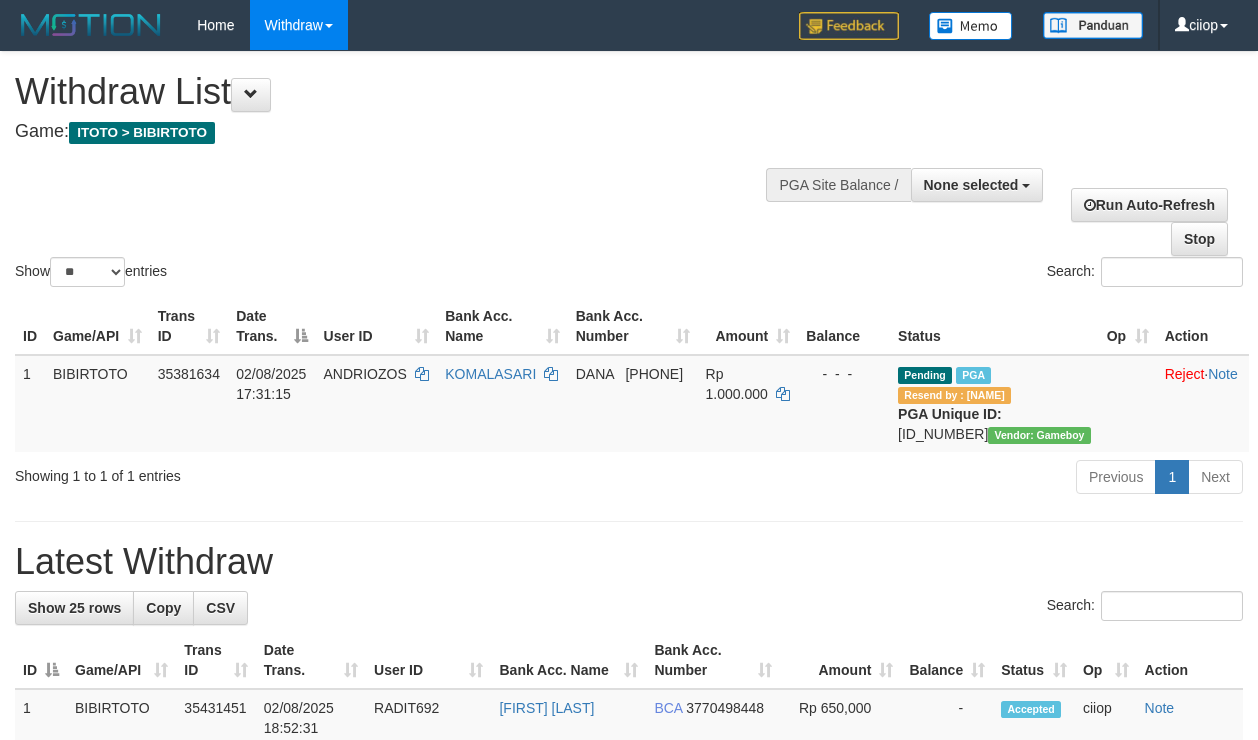 select 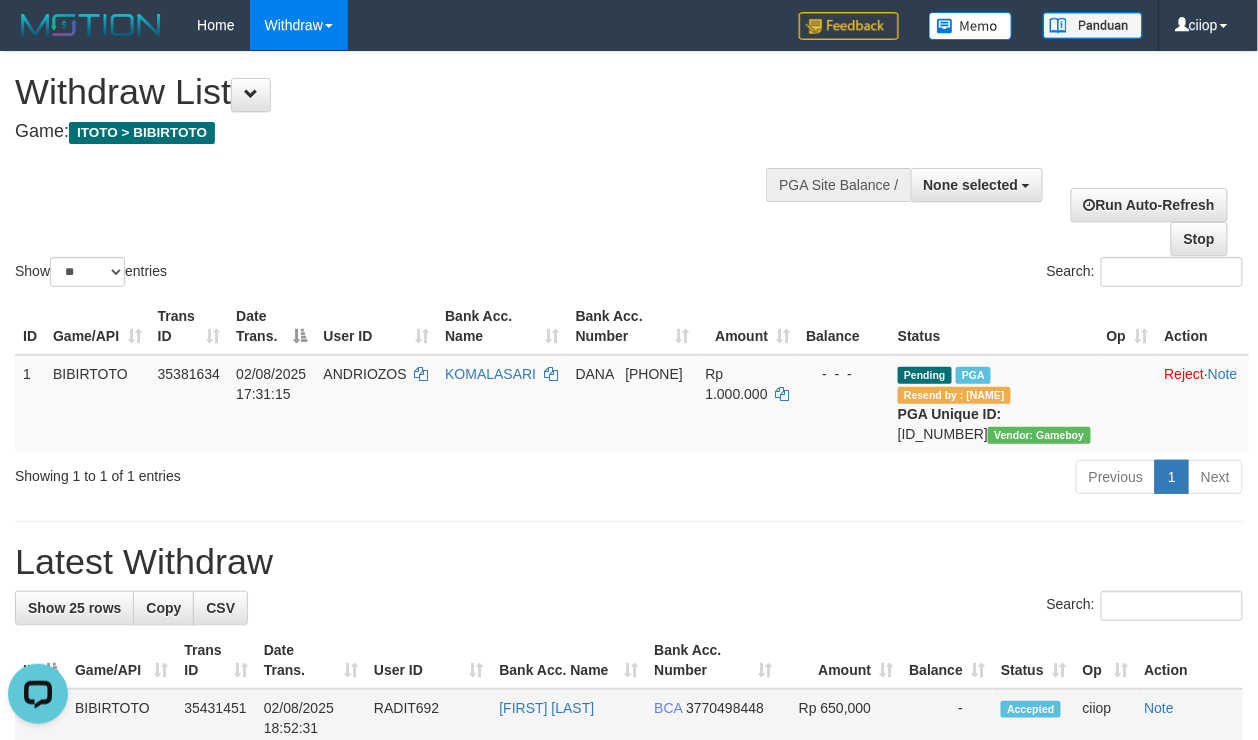 scroll, scrollTop: 0, scrollLeft: 0, axis: both 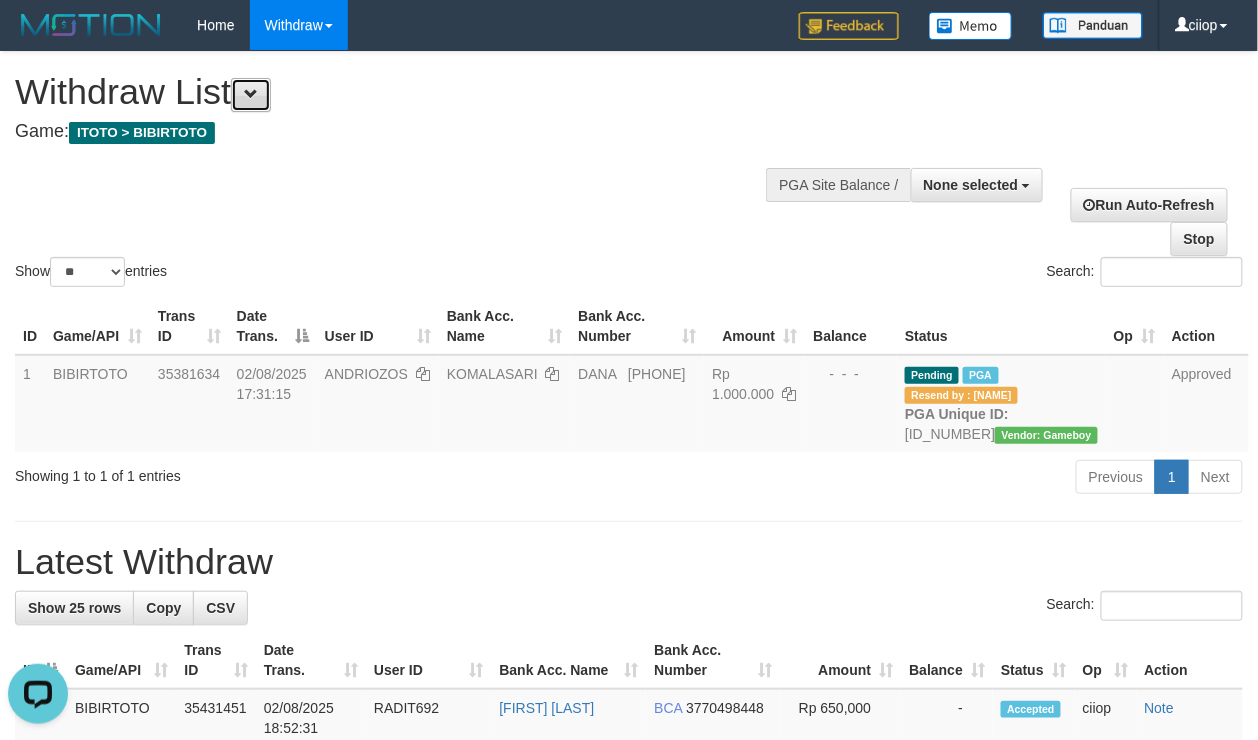 click at bounding box center (251, 95) 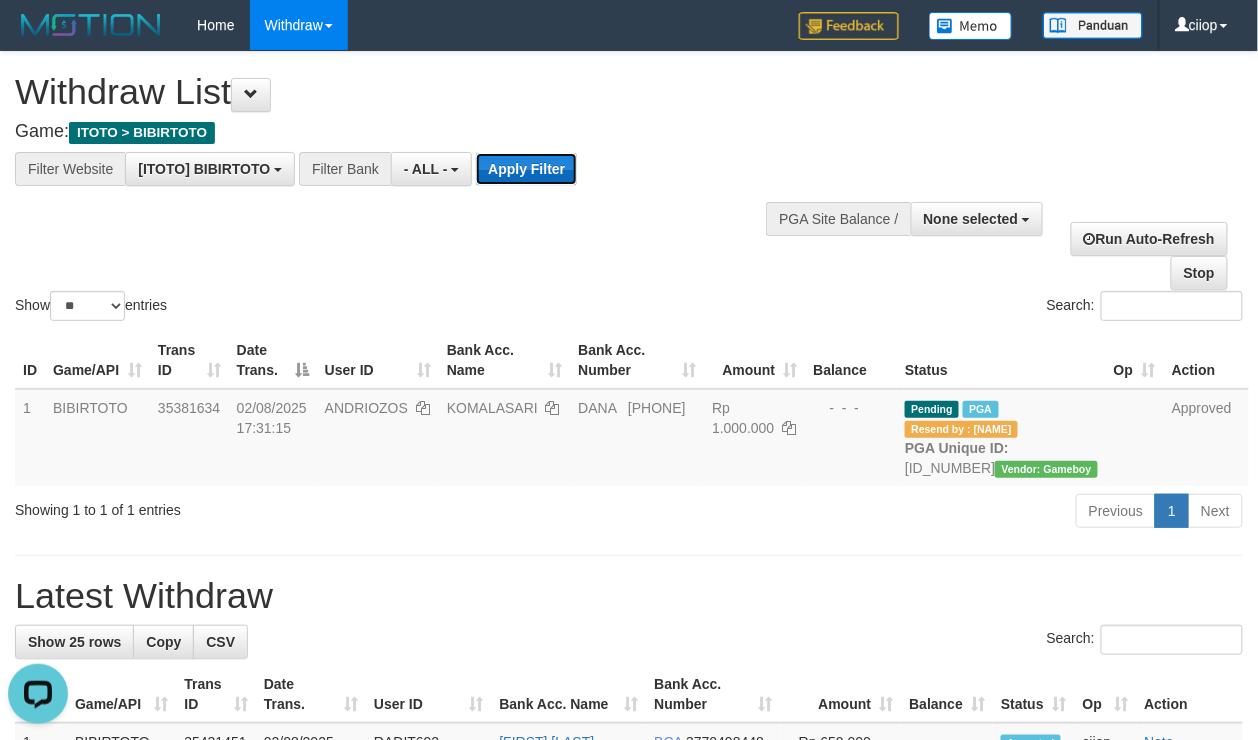 click on "Apply Filter" at bounding box center (526, 169) 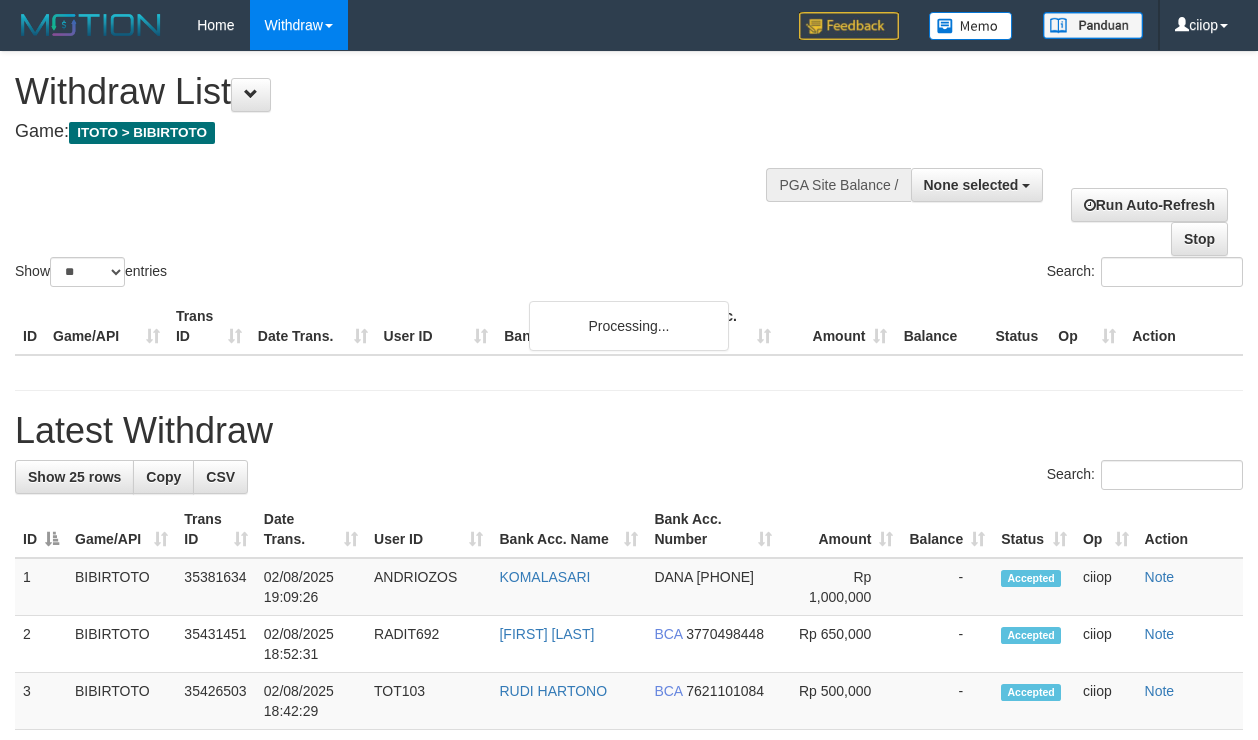 select 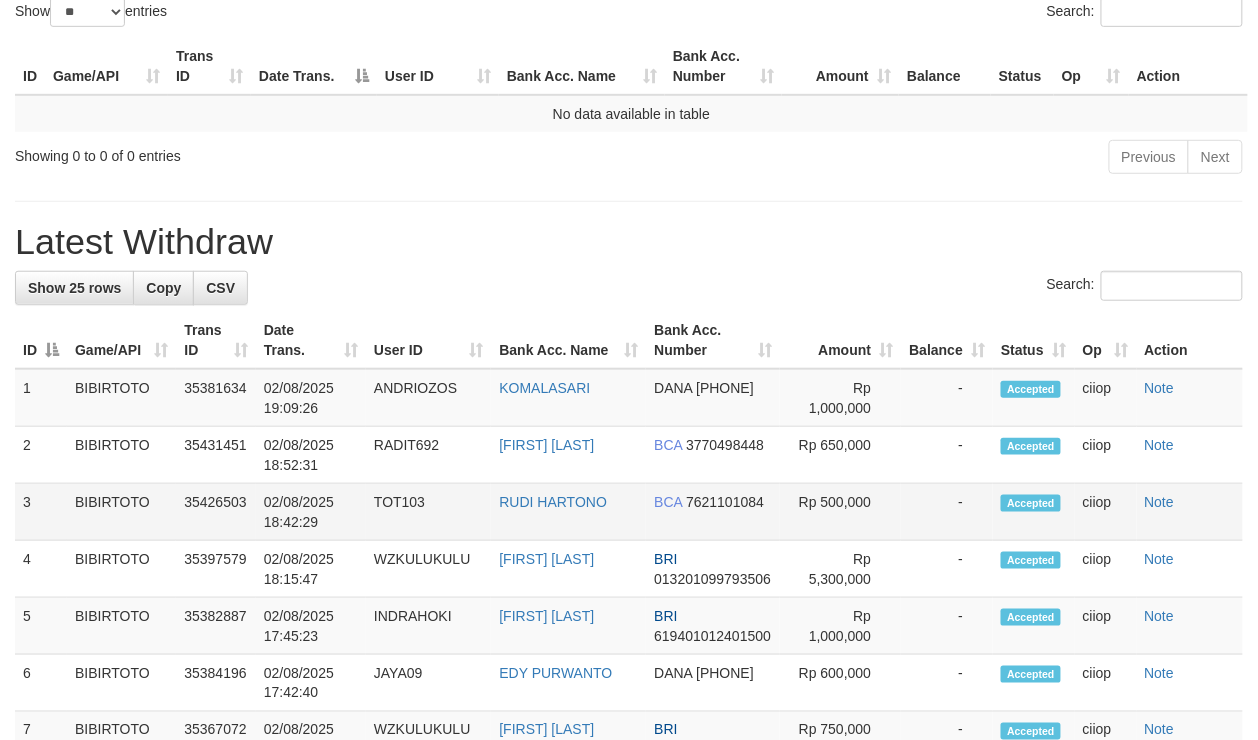 scroll, scrollTop: 266, scrollLeft: 0, axis: vertical 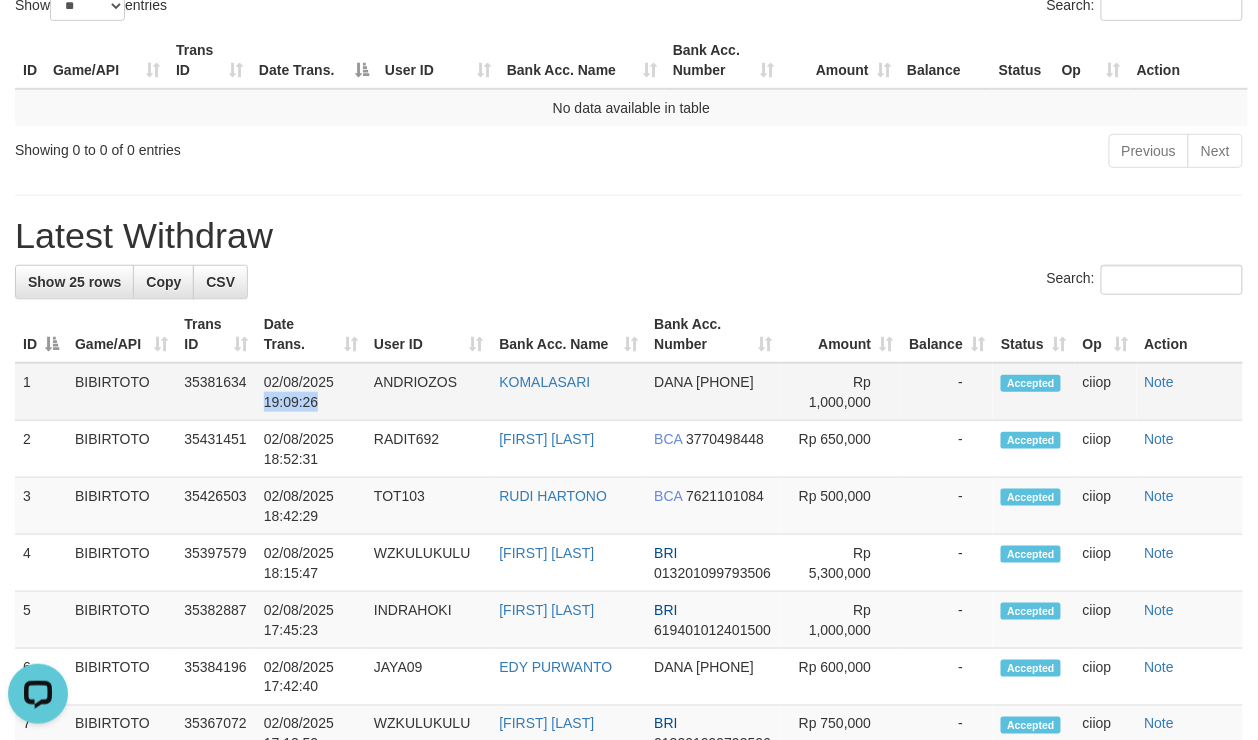 drag, startPoint x: 337, startPoint y: 408, endPoint x: 258, endPoint y: 413, distance: 79.15807 